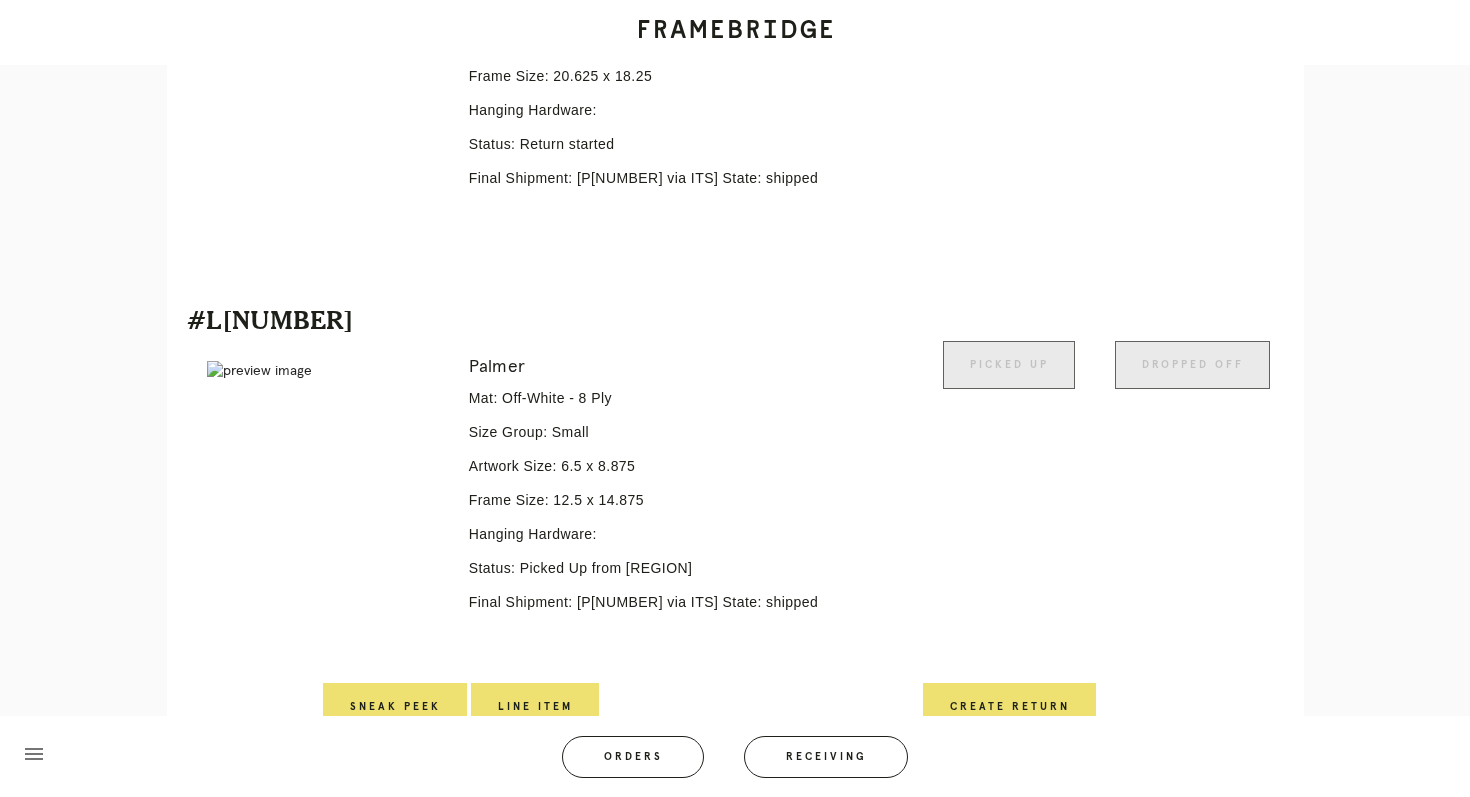 scroll, scrollTop: 756, scrollLeft: 0, axis: vertical 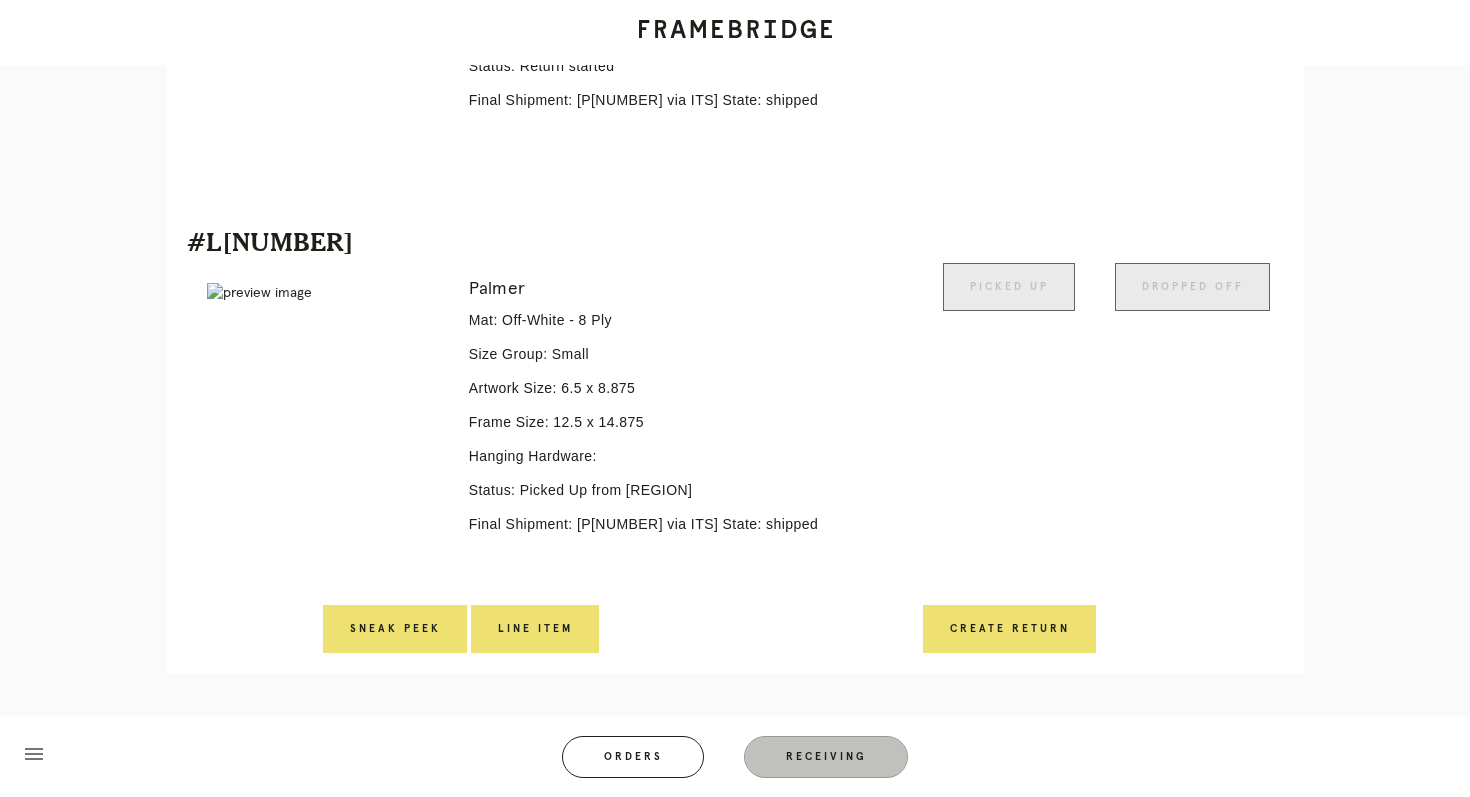 click on "Receiving" at bounding box center [826, 757] 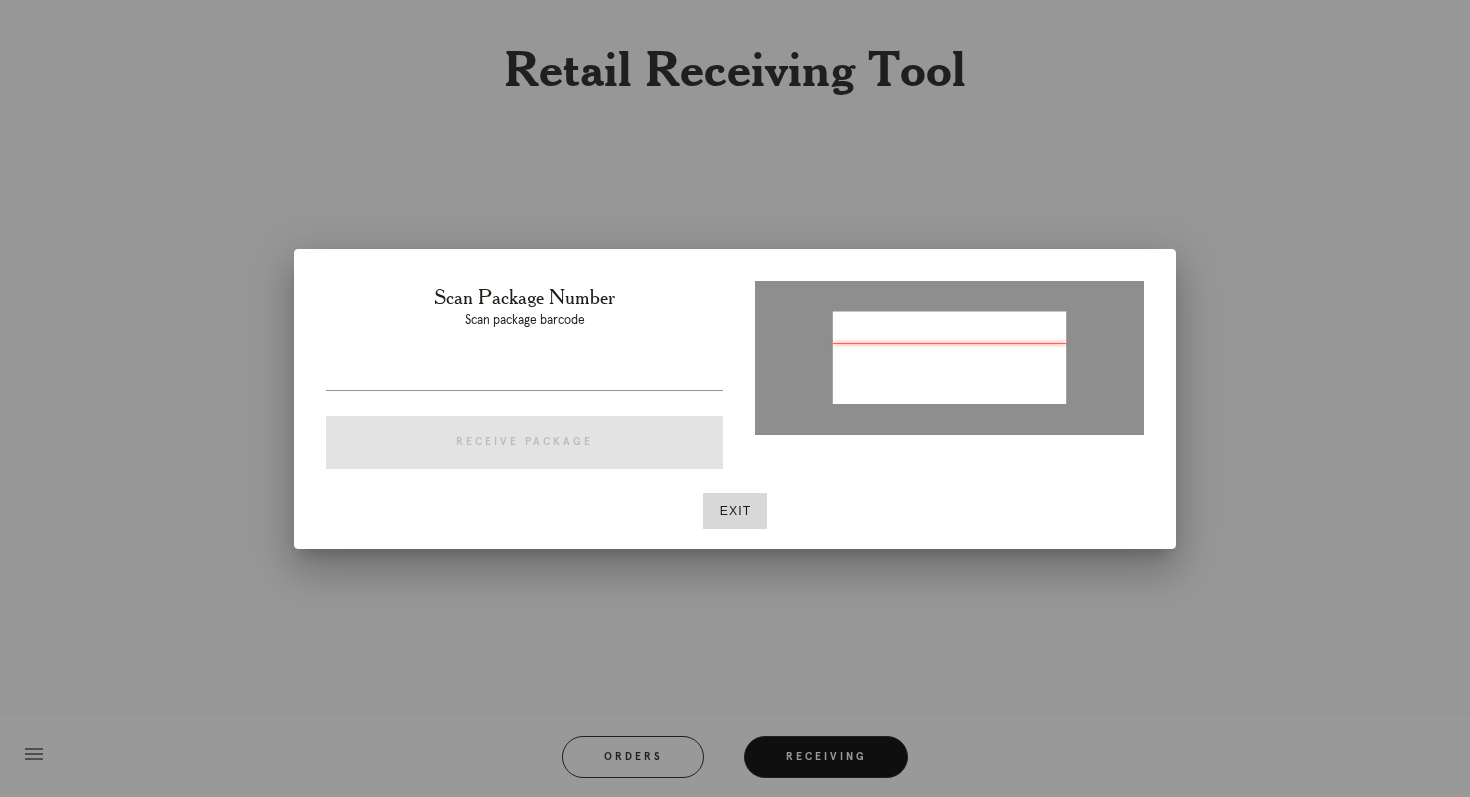 click on "Scan Package Number   Scan package barcode     Receive Package" at bounding box center [524, 381] 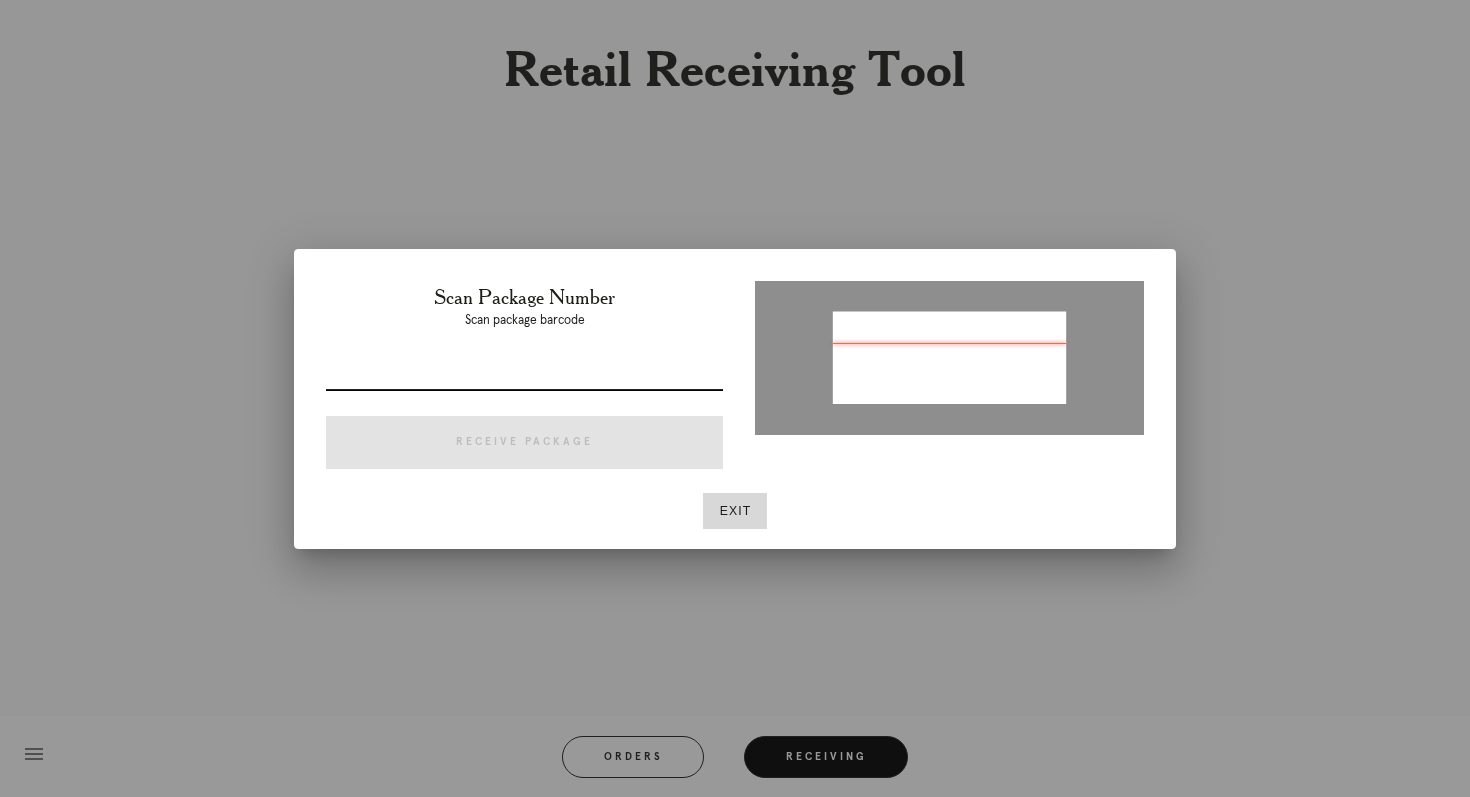 click at bounding box center [524, 374] 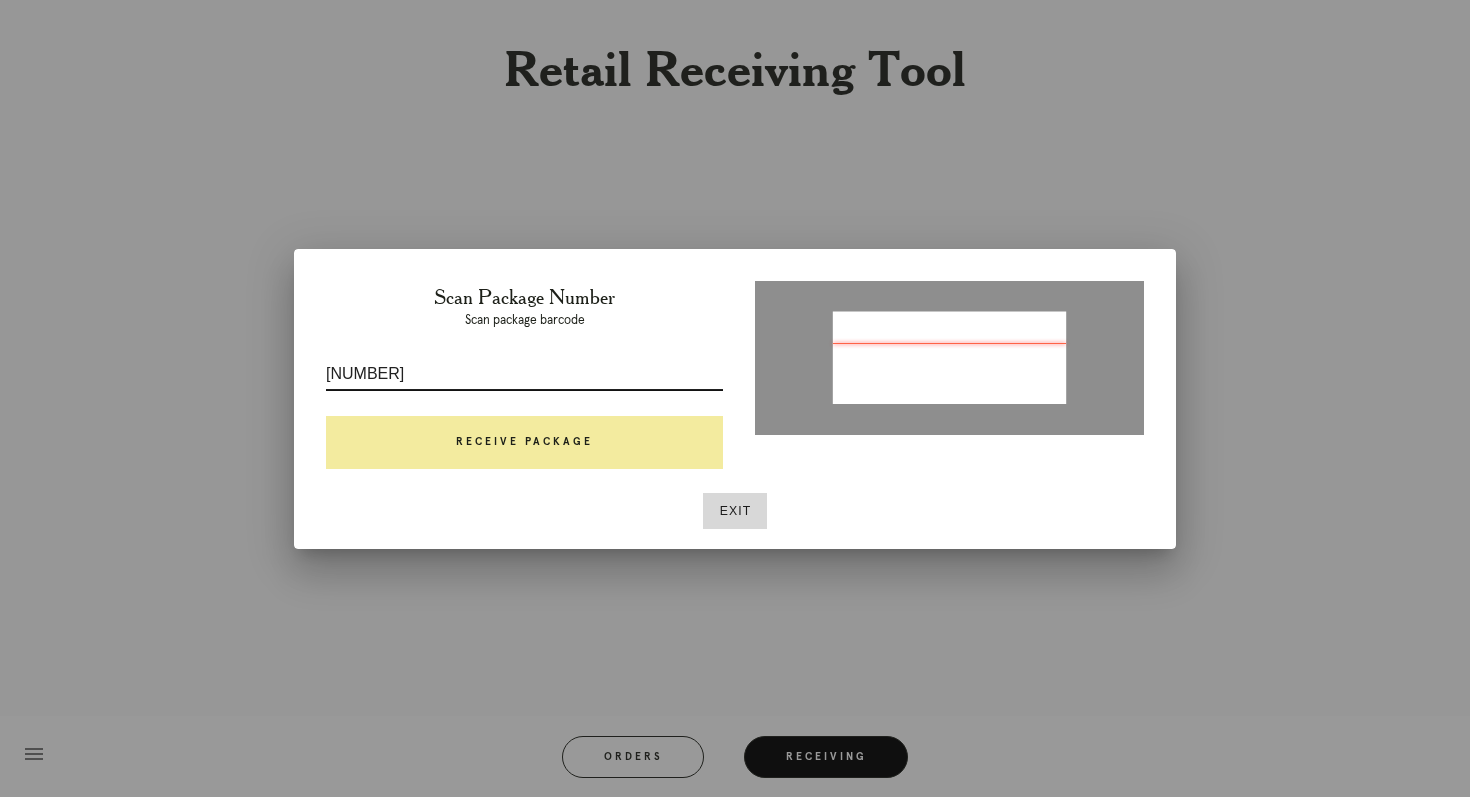 click on "Receive Package" at bounding box center (524, 443) 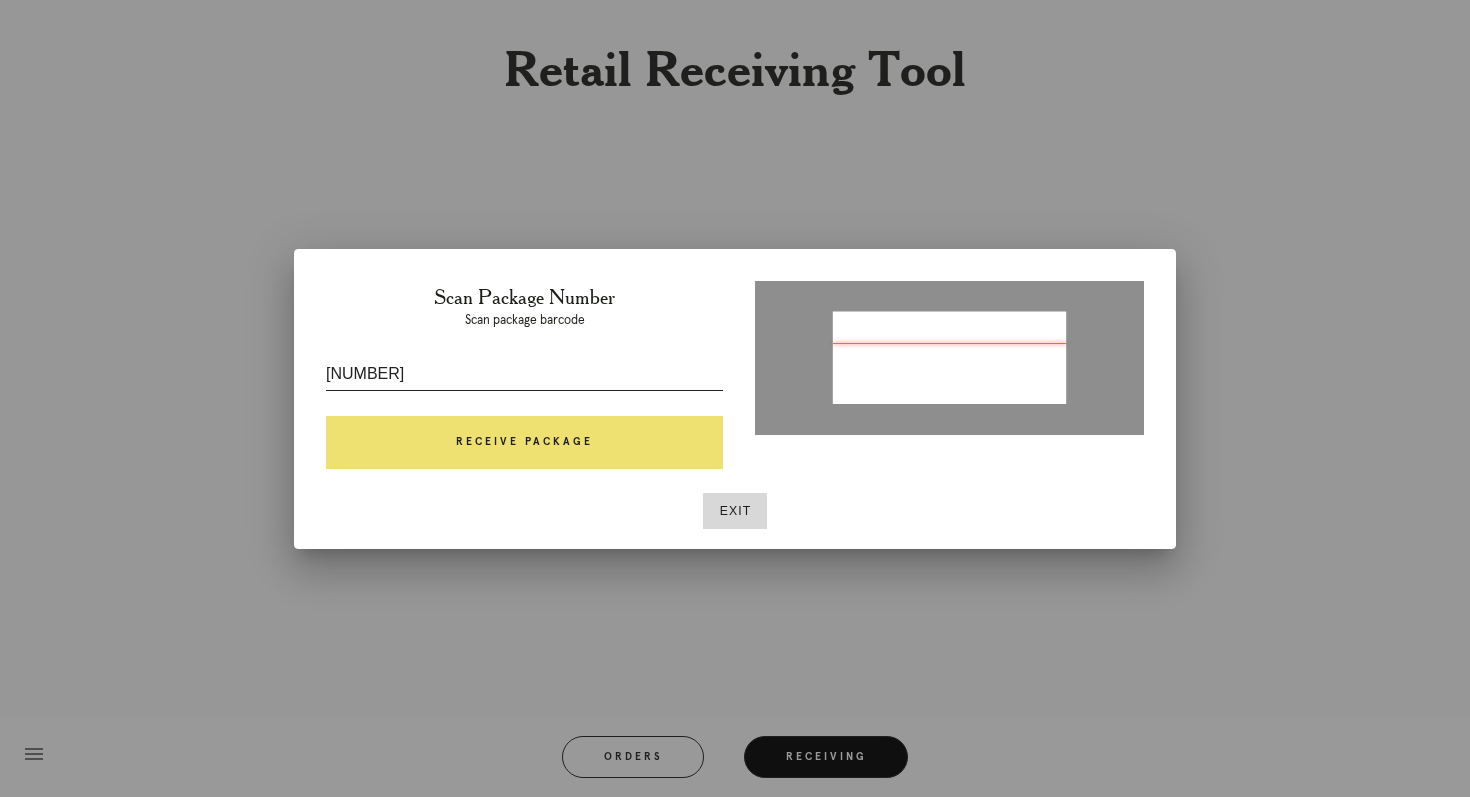 click on "[NUMBER]" at bounding box center (524, 374) 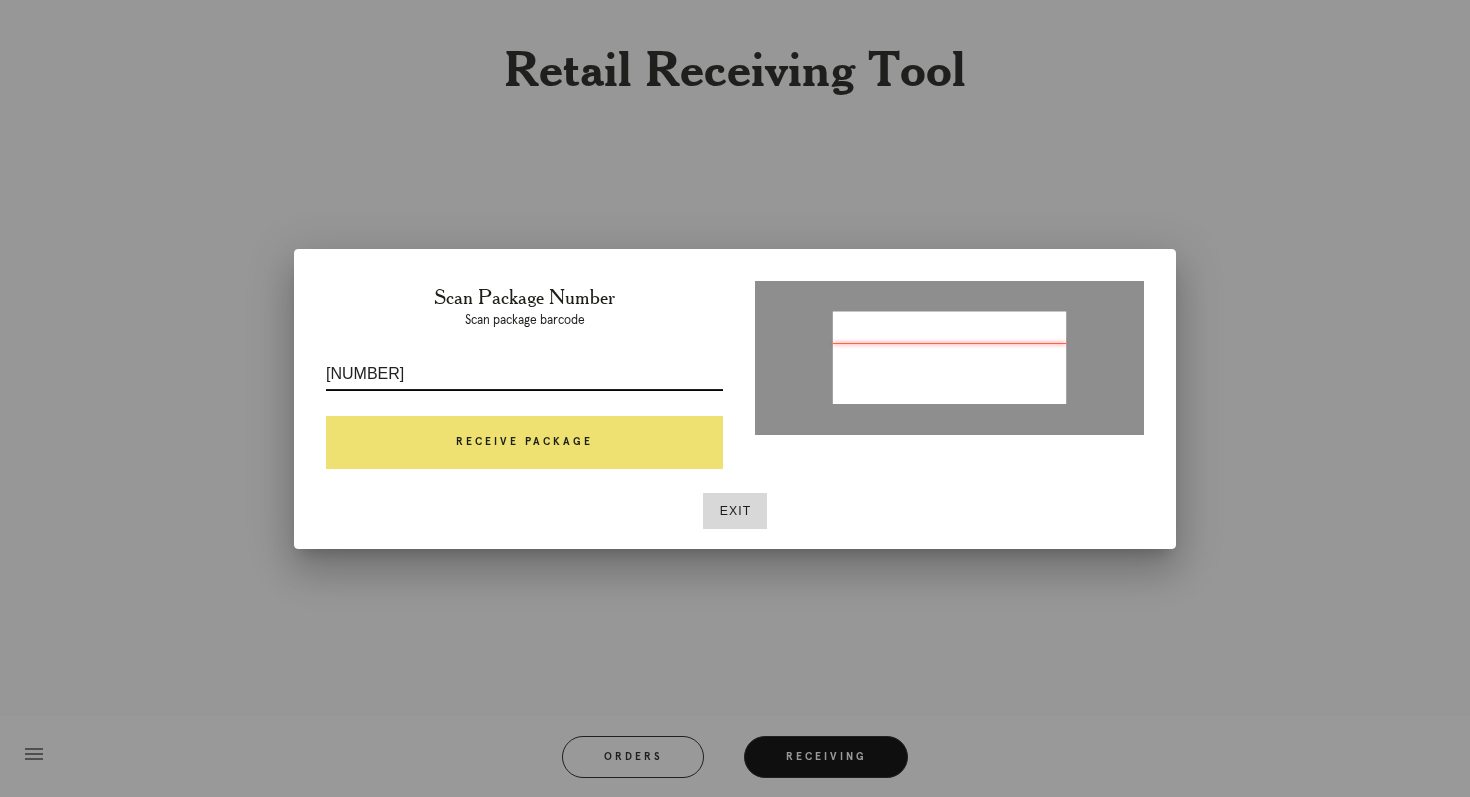 click on "[NUMBER]" at bounding box center [524, 374] 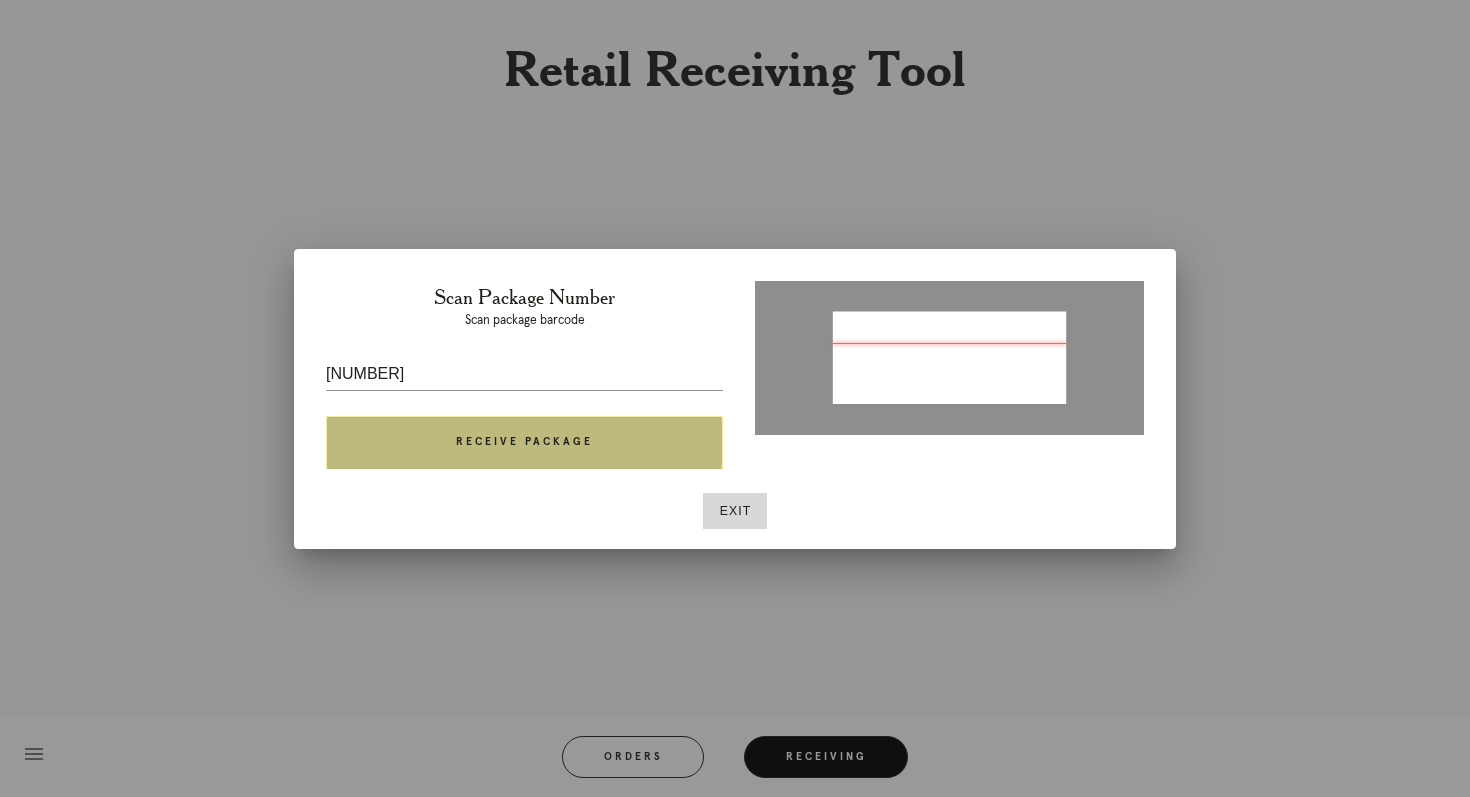 click on "Receive Package" at bounding box center [524, 443] 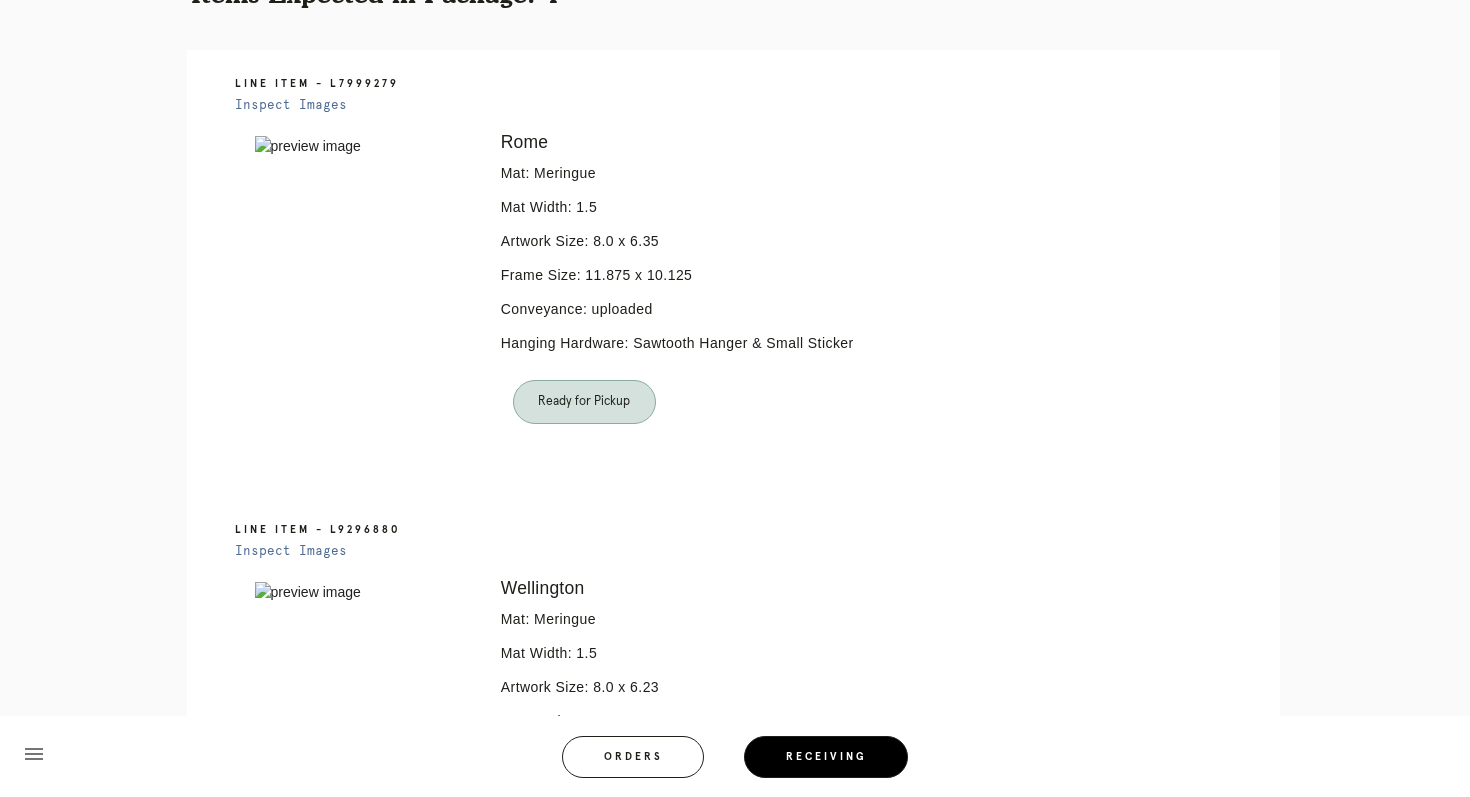 scroll, scrollTop: 0, scrollLeft: 0, axis: both 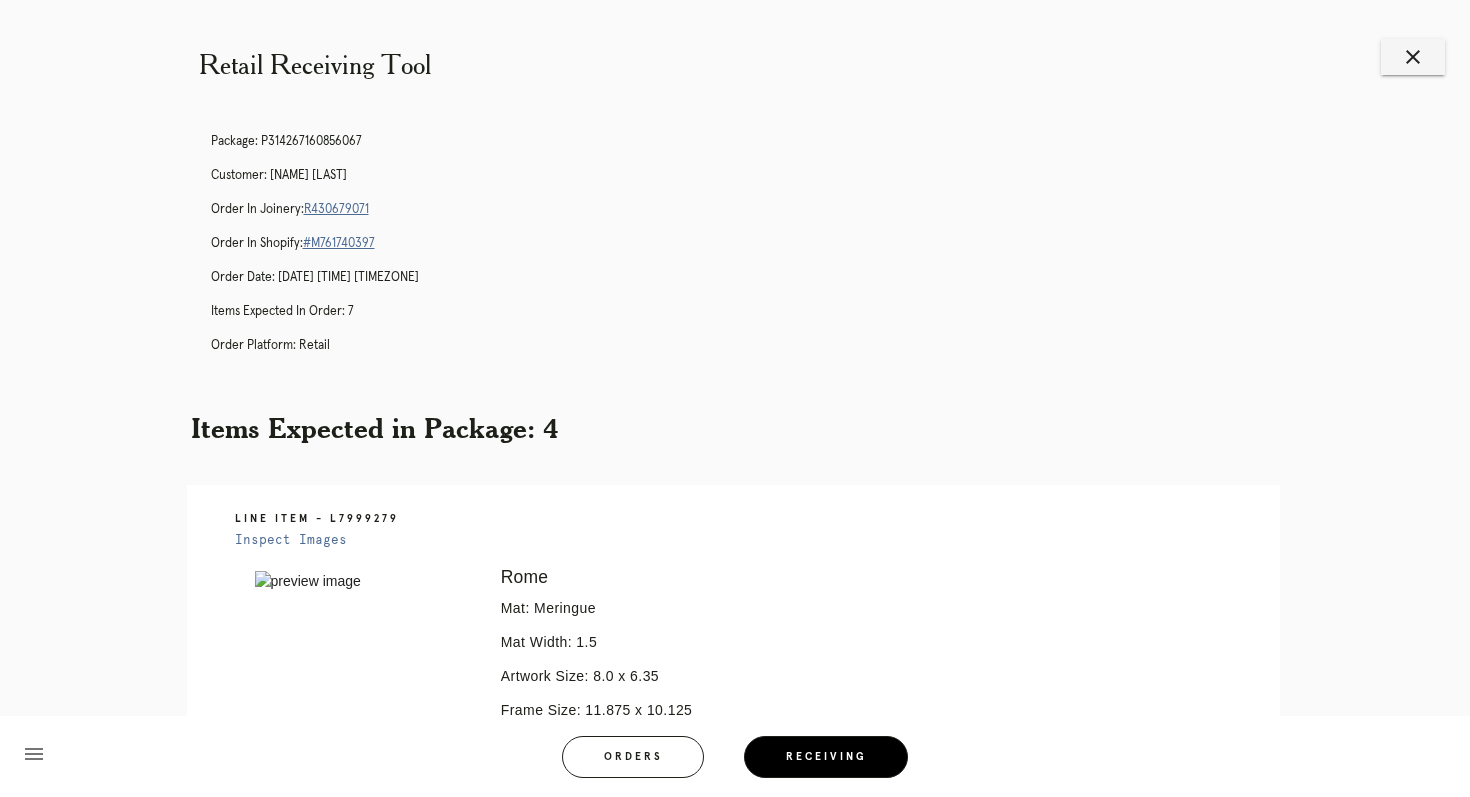 click on "R430679071" at bounding box center (336, 209) 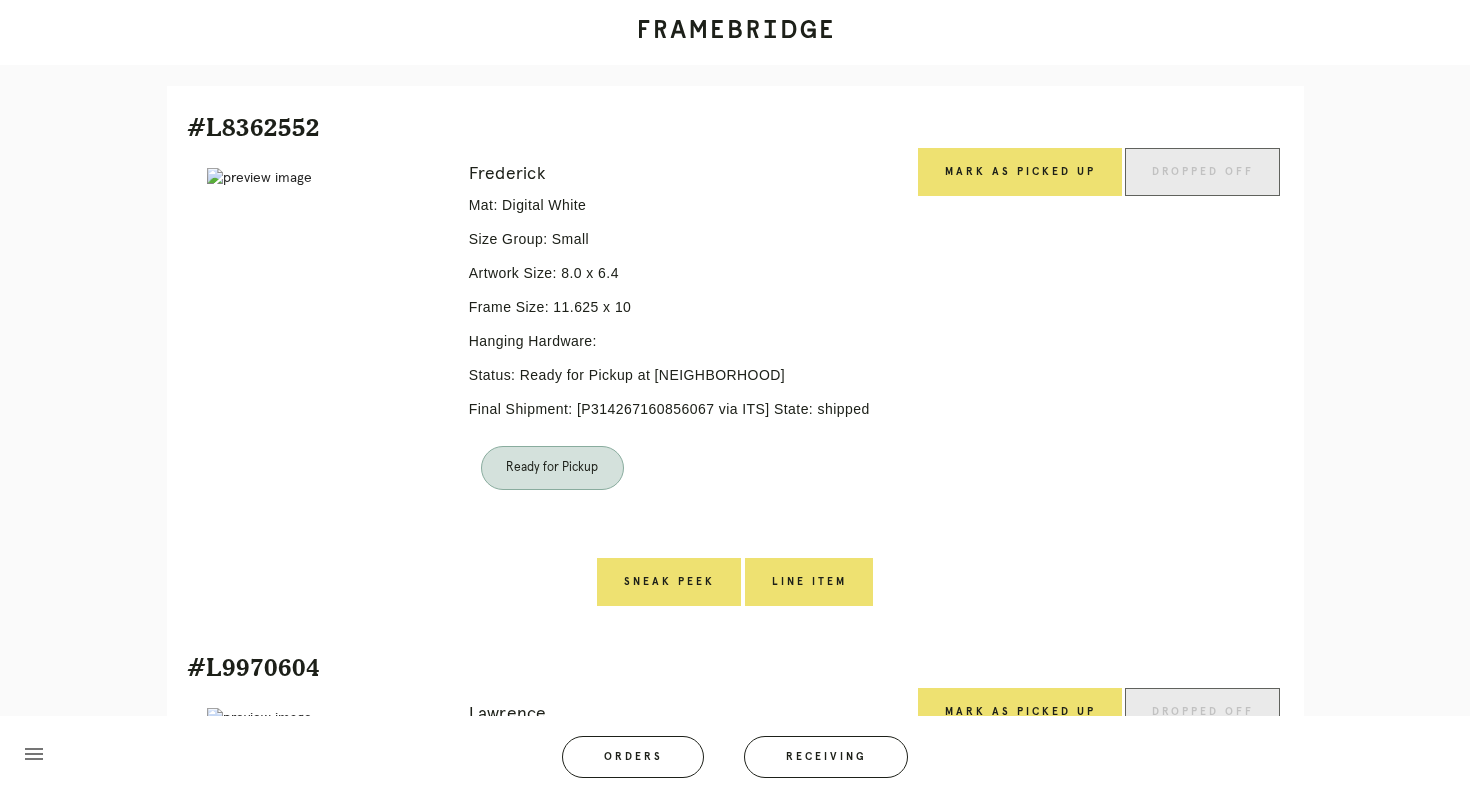scroll, scrollTop: 448, scrollLeft: 0, axis: vertical 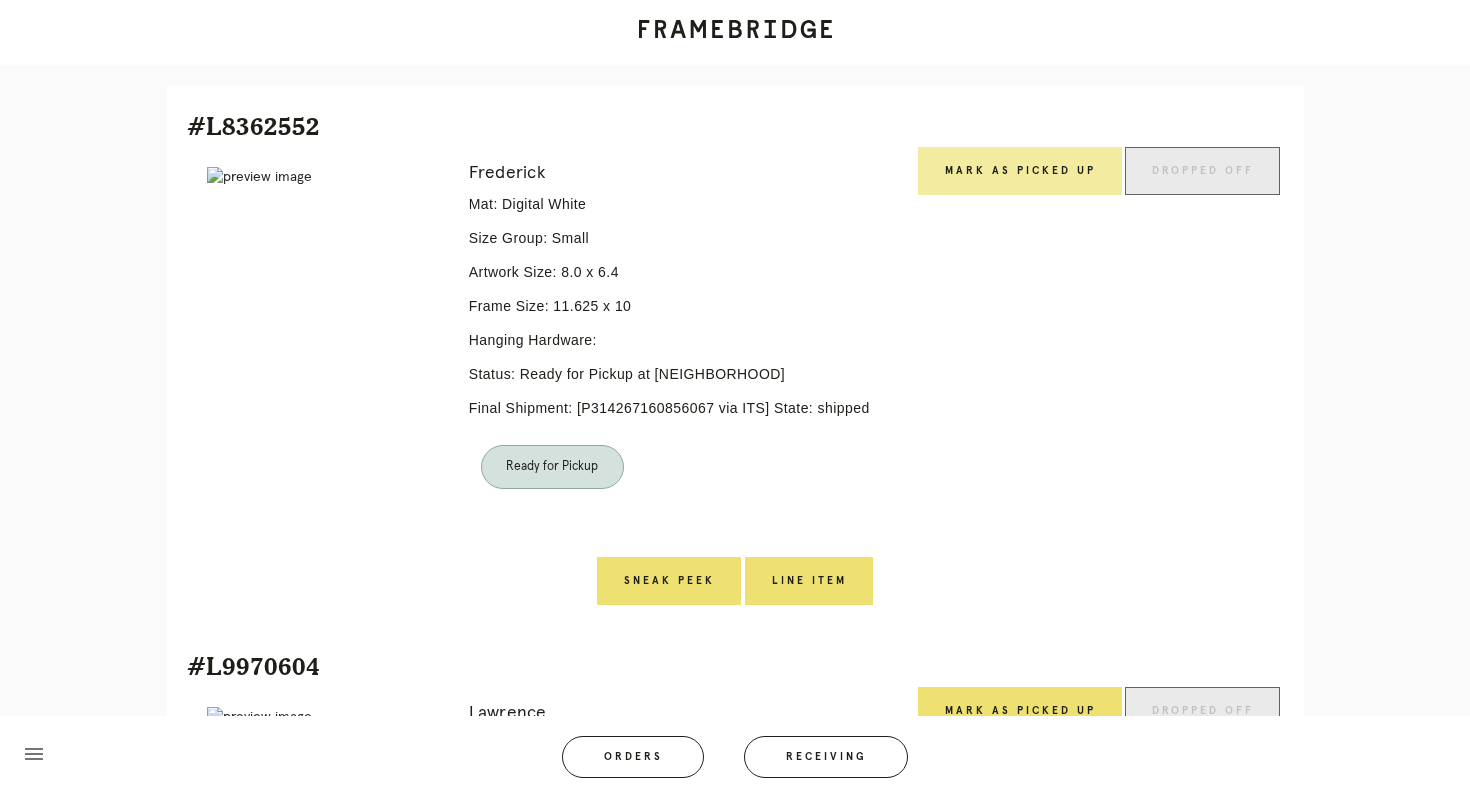 click on "Mark as Picked Up" at bounding box center [1020, 171] 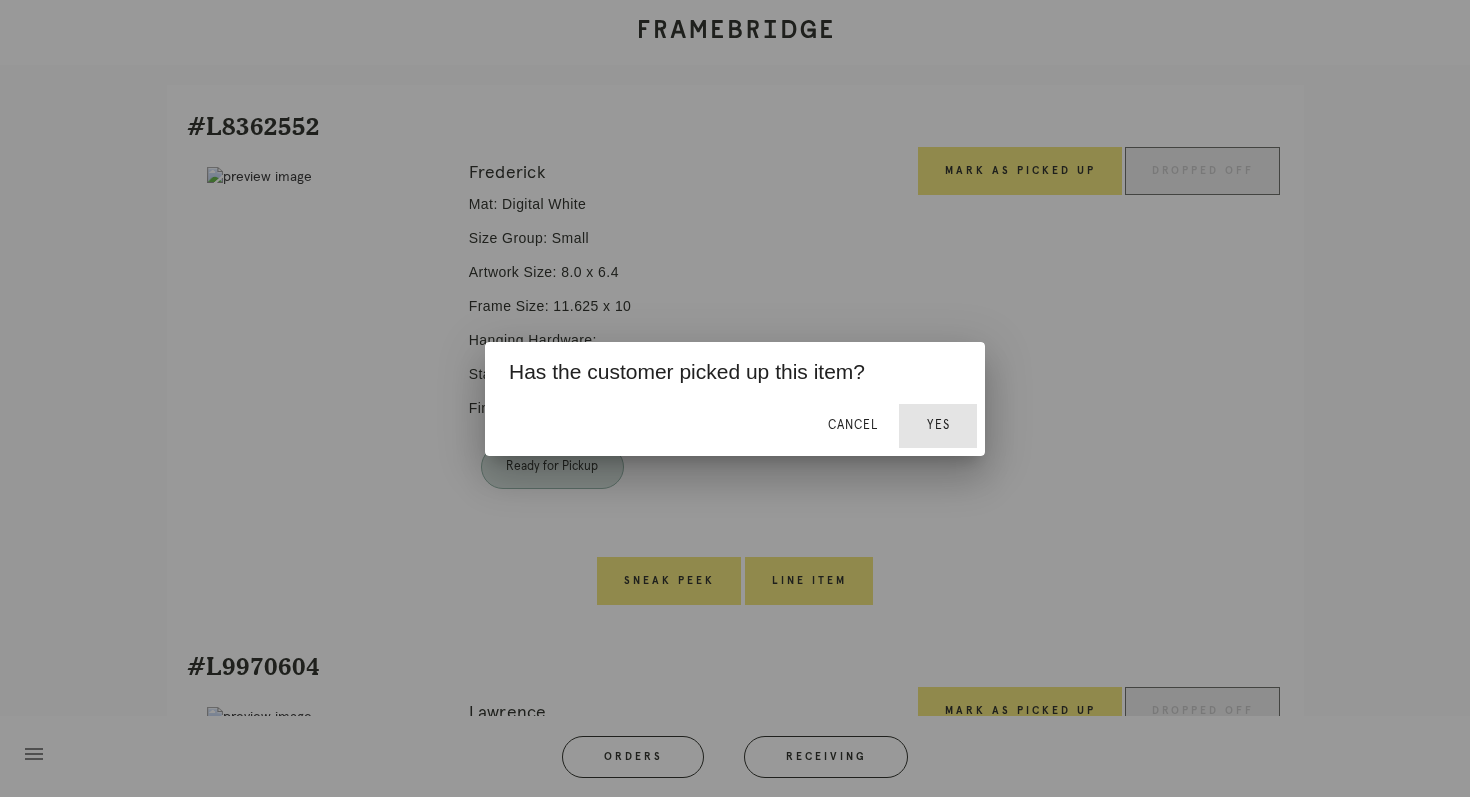 click on "Yes" at bounding box center (938, 425) 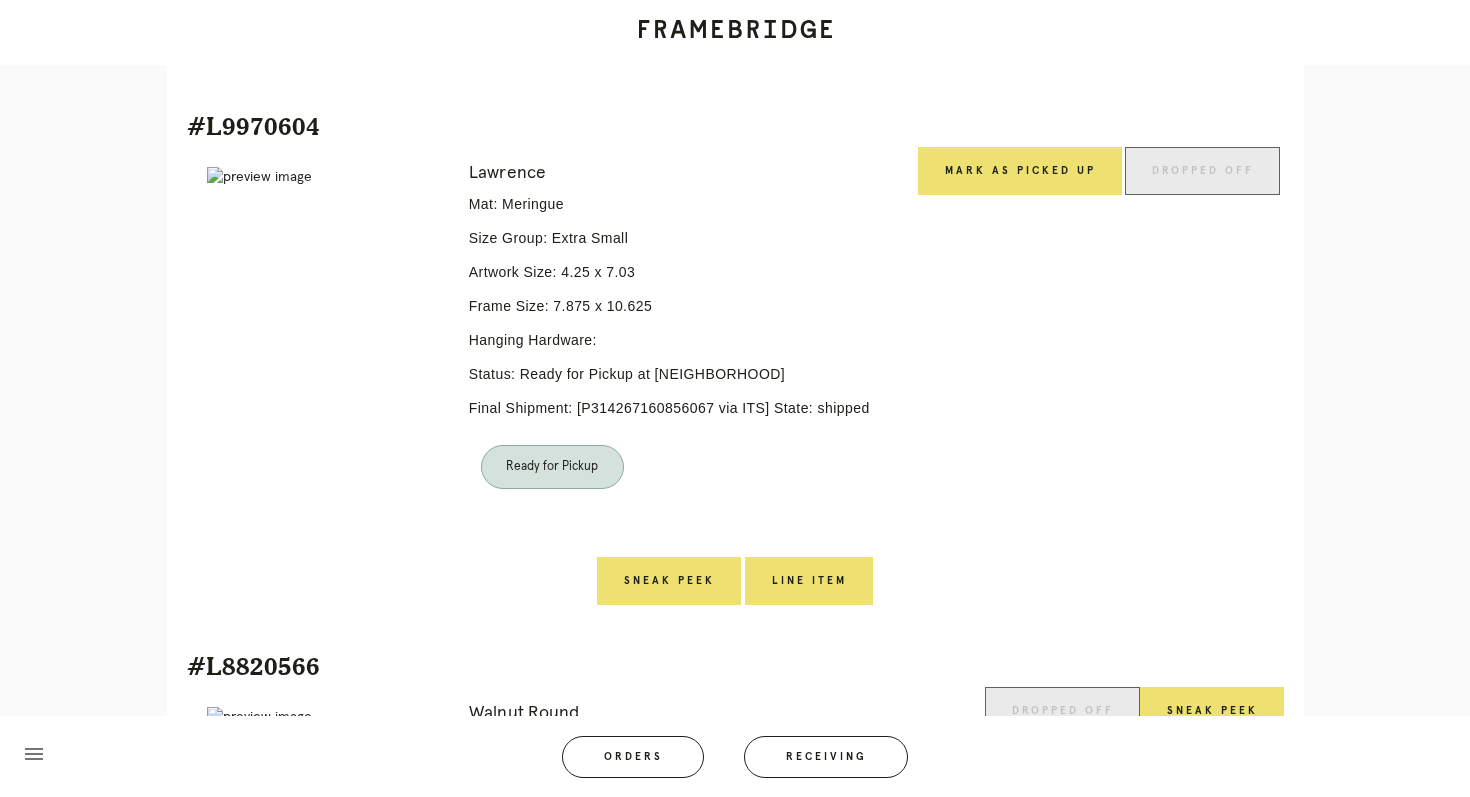 scroll, scrollTop: 921, scrollLeft: 0, axis: vertical 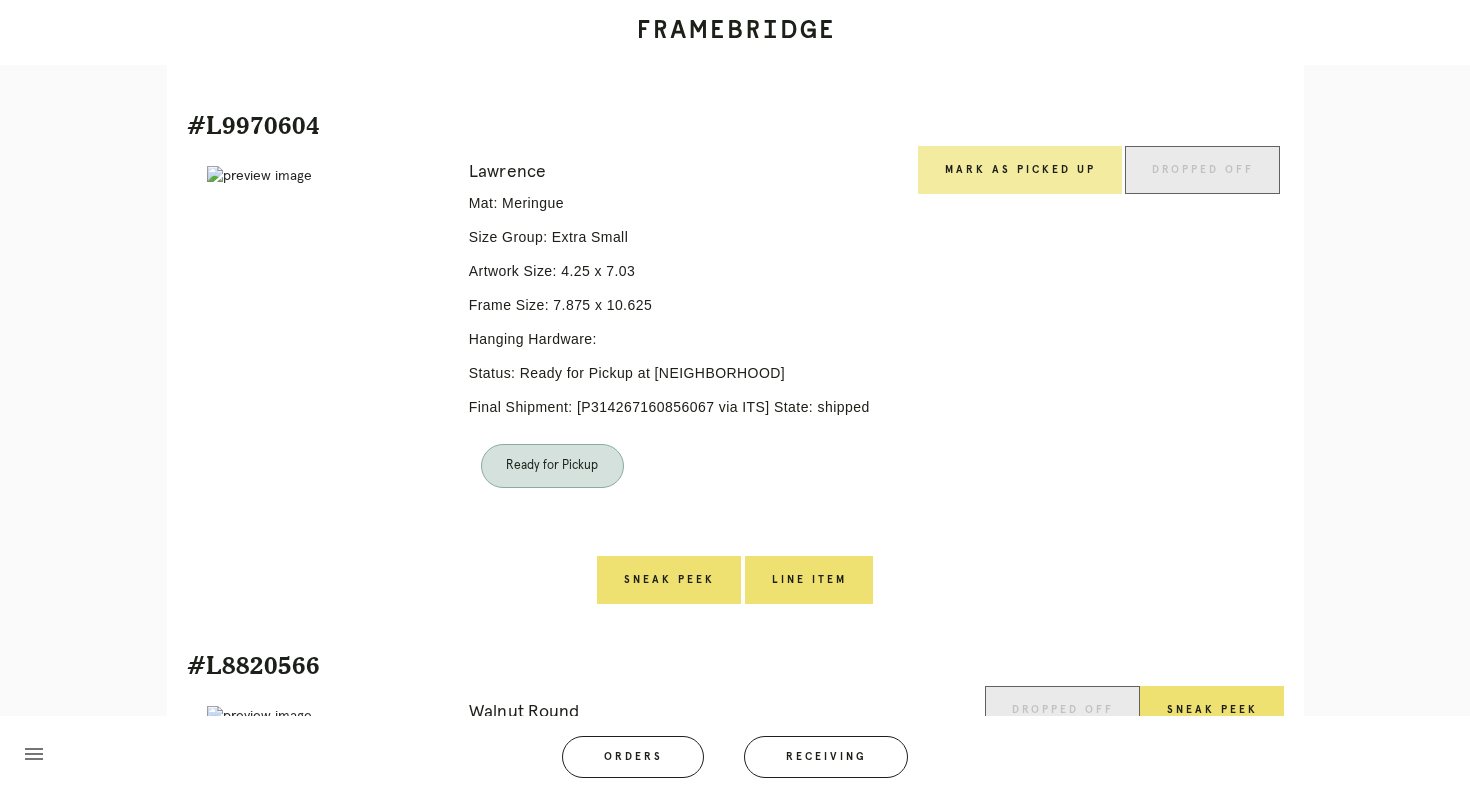 click on "Mark as Picked Up" at bounding box center (1020, 170) 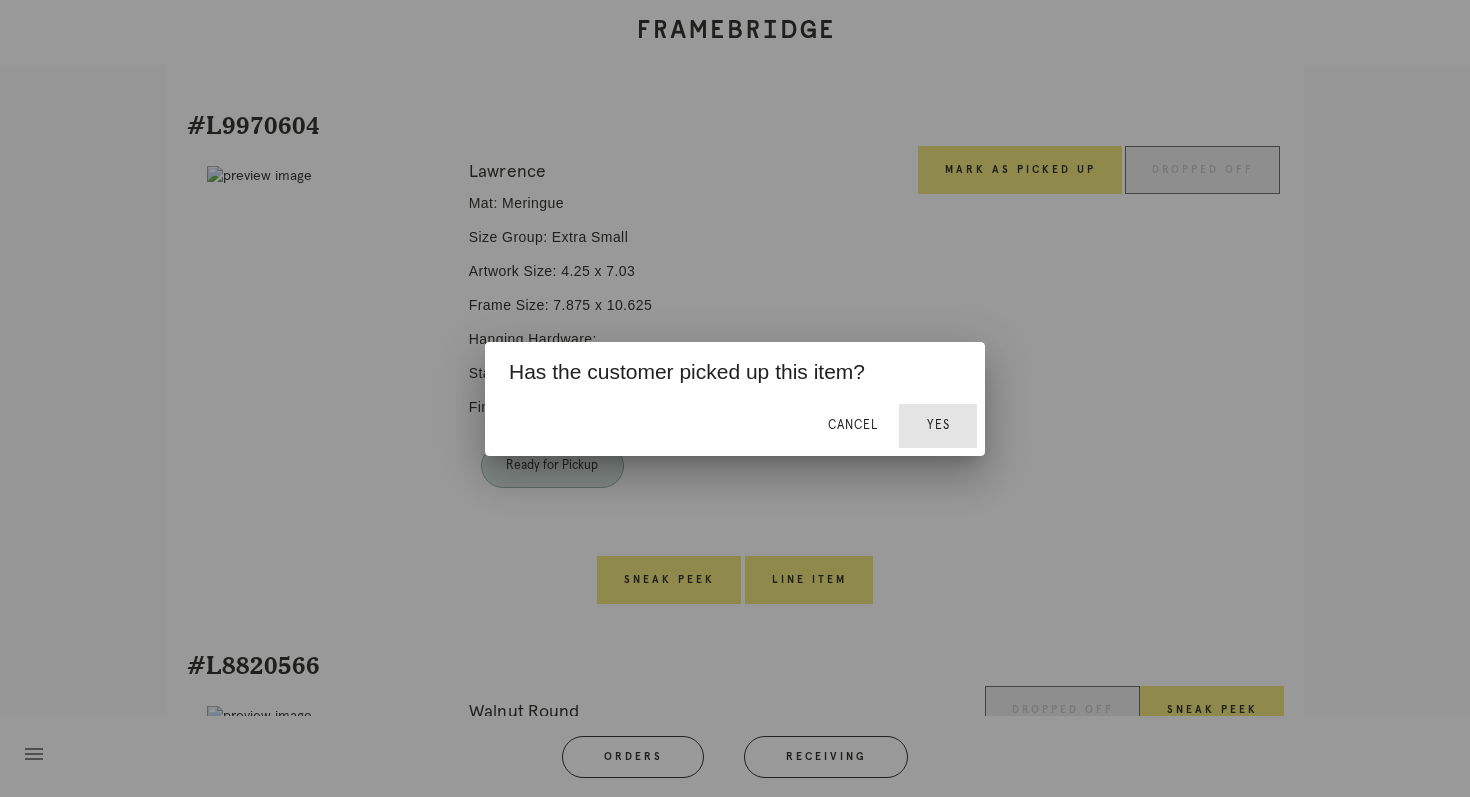 click on "Yes" at bounding box center [938, 425] 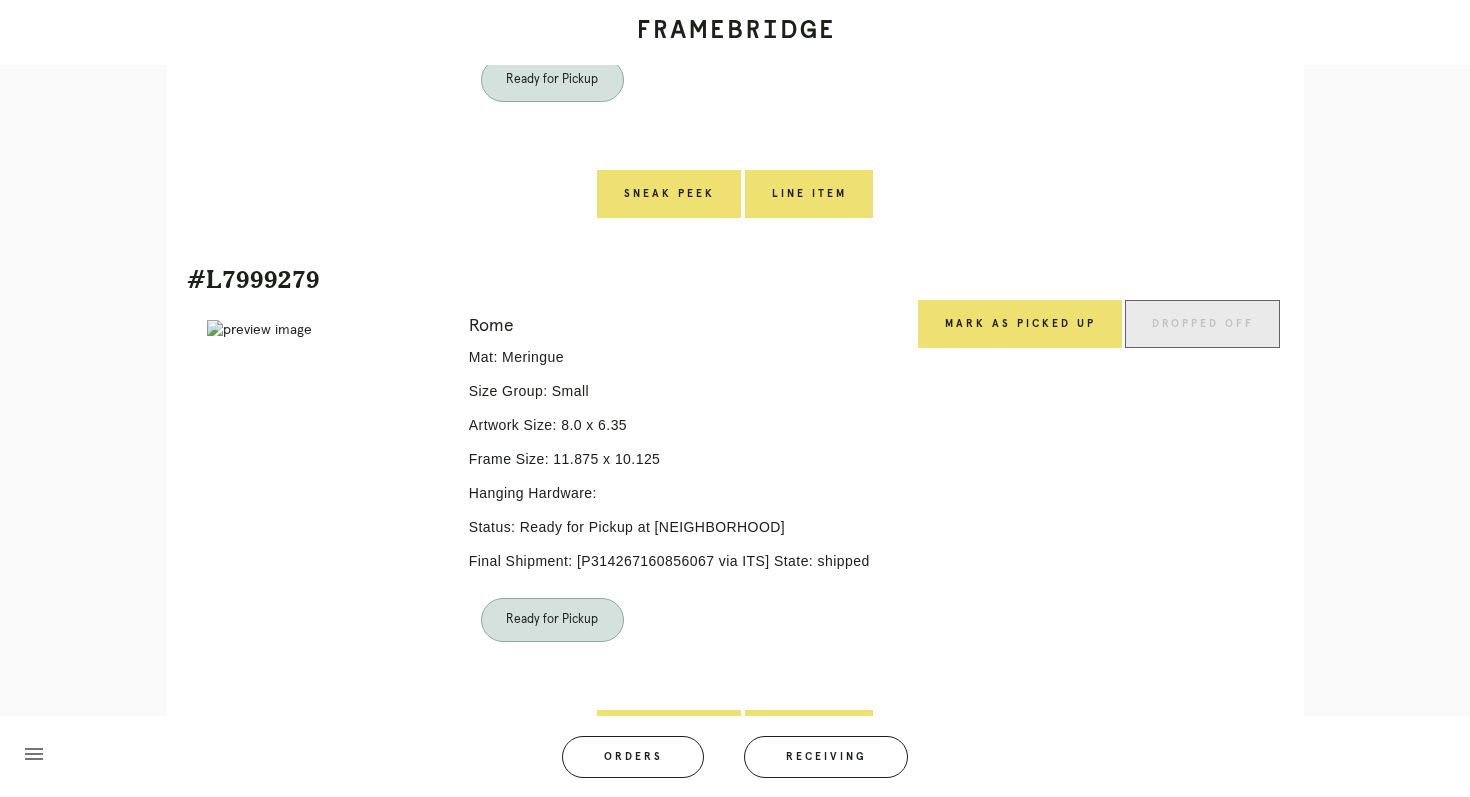 scroll, scrollTop: 2568, scrollLeft: 0, axis: vertical 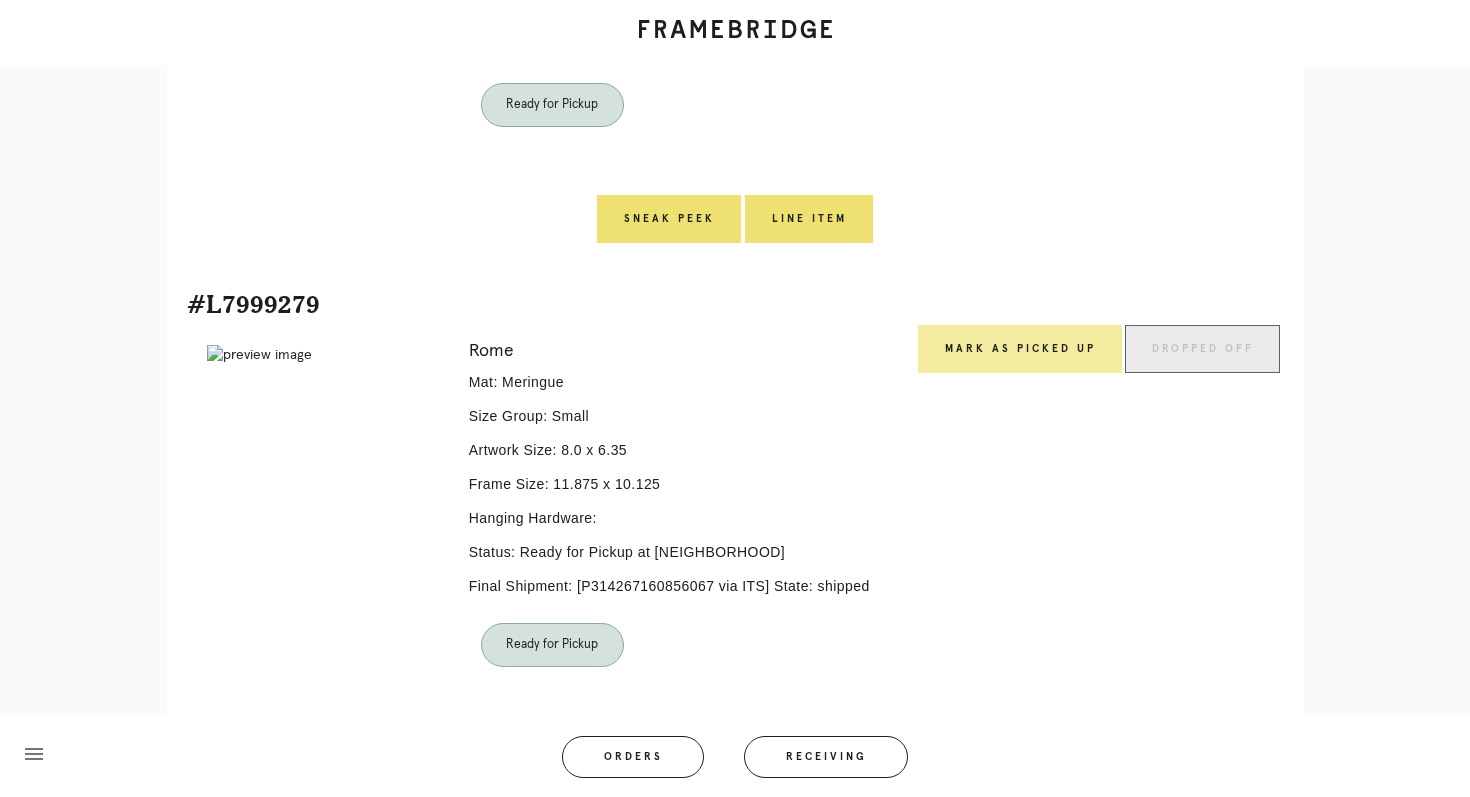 click on "Mark as Picked Up" at bounding box center (1020, 349) 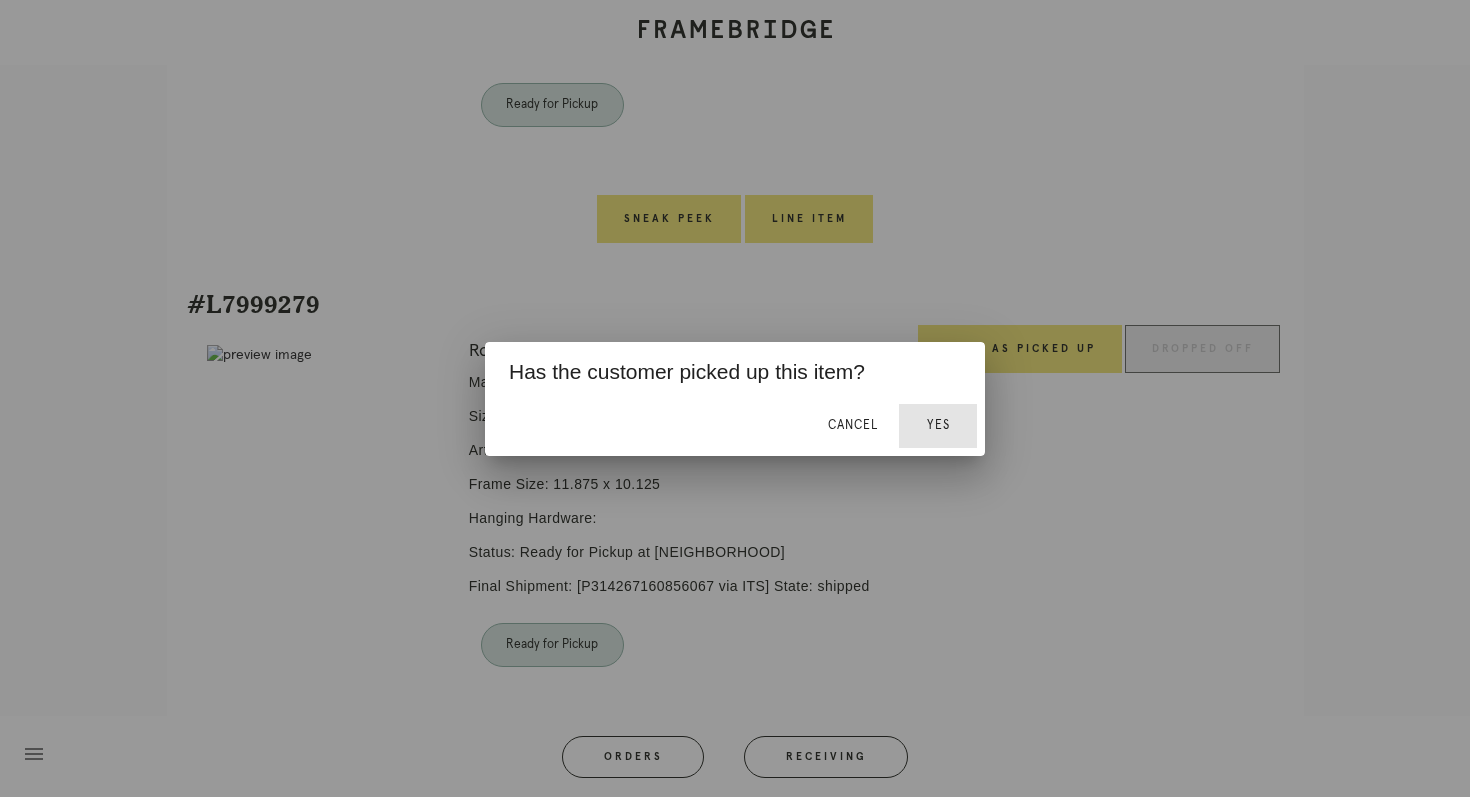 click on "Yes" at bounding box center (938, 425) 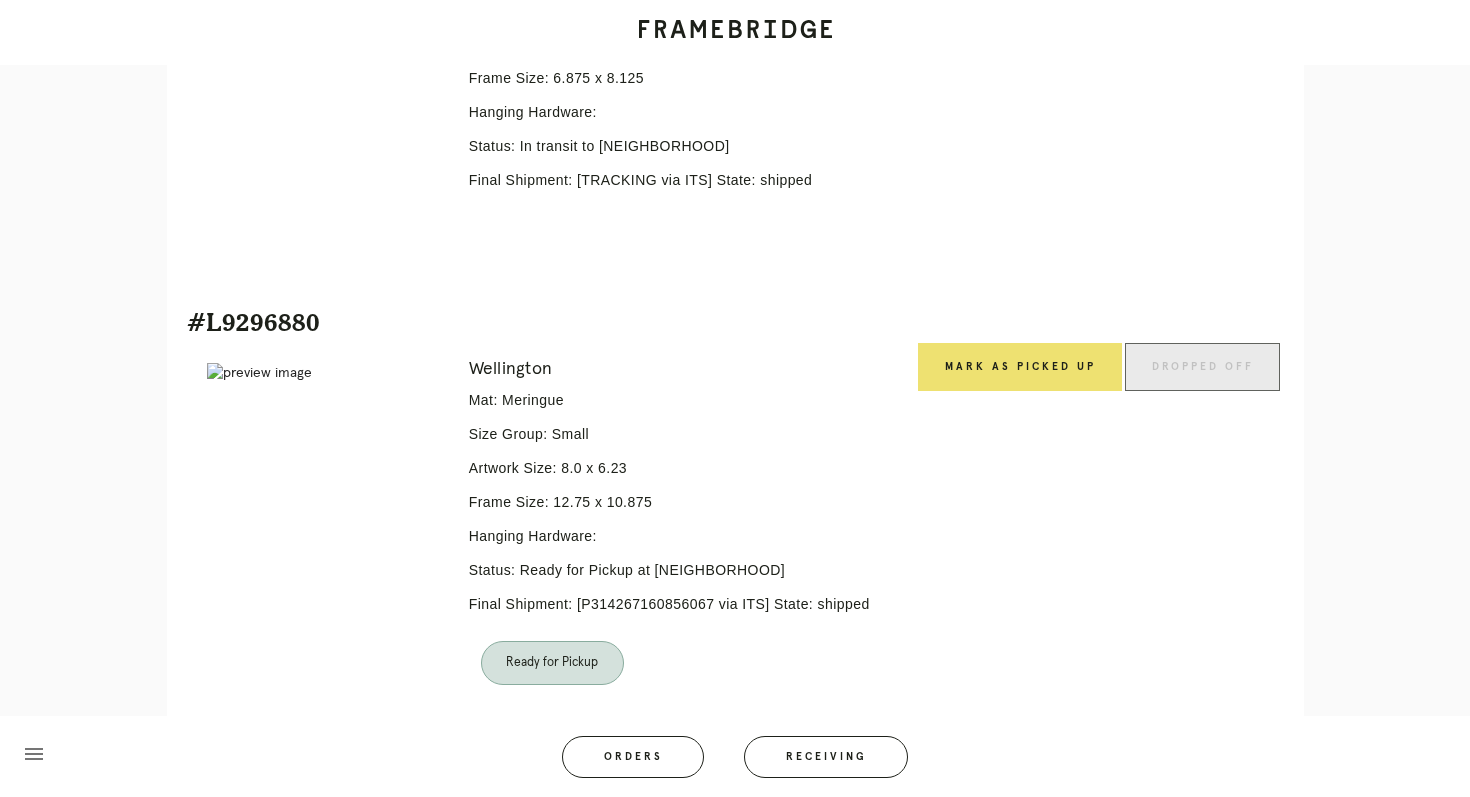 scroll, scrollTop: 1976, scrollLeft: 0, axis: vertical 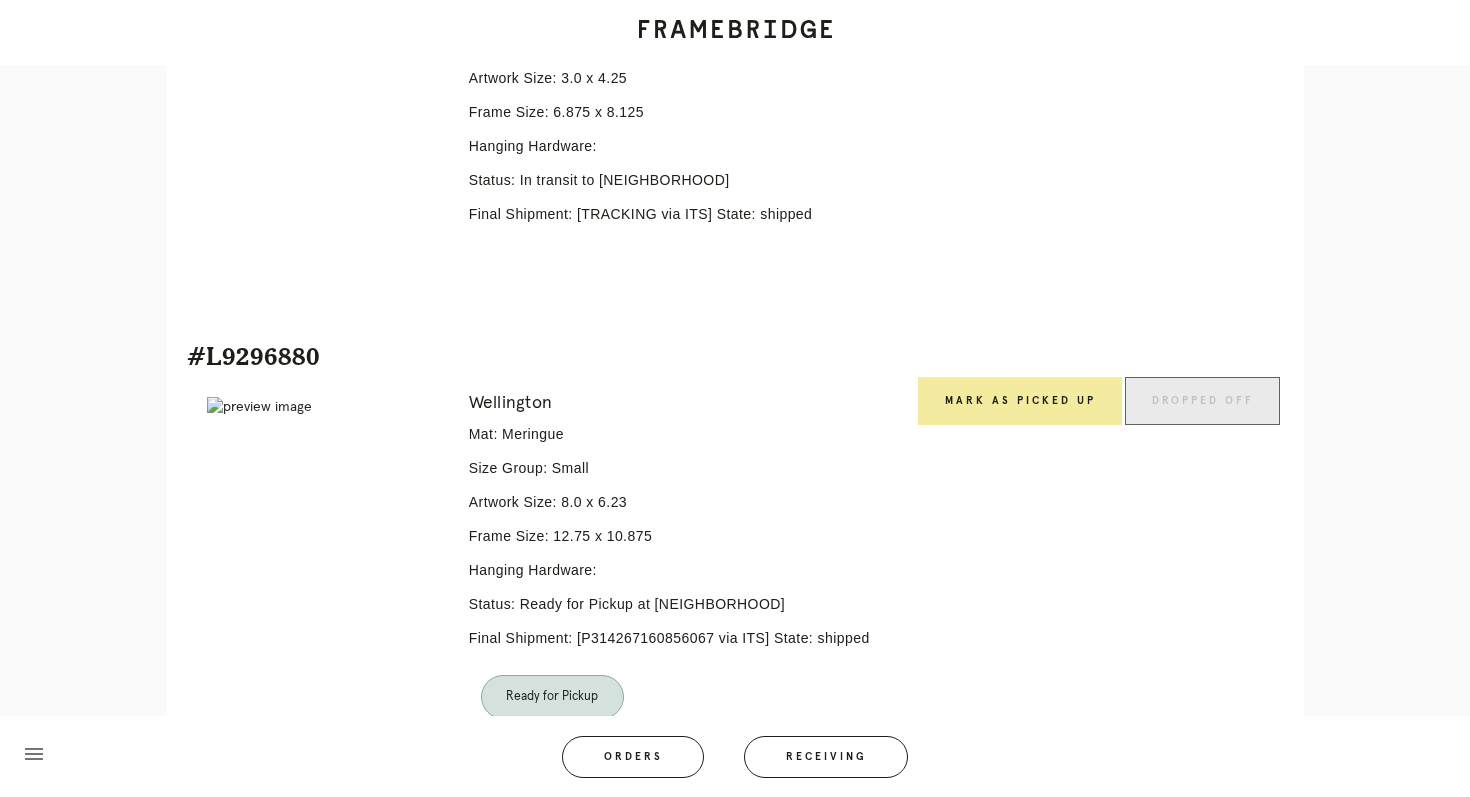 click on "Mark as Picked Up" at bounding box center [1020, 401] 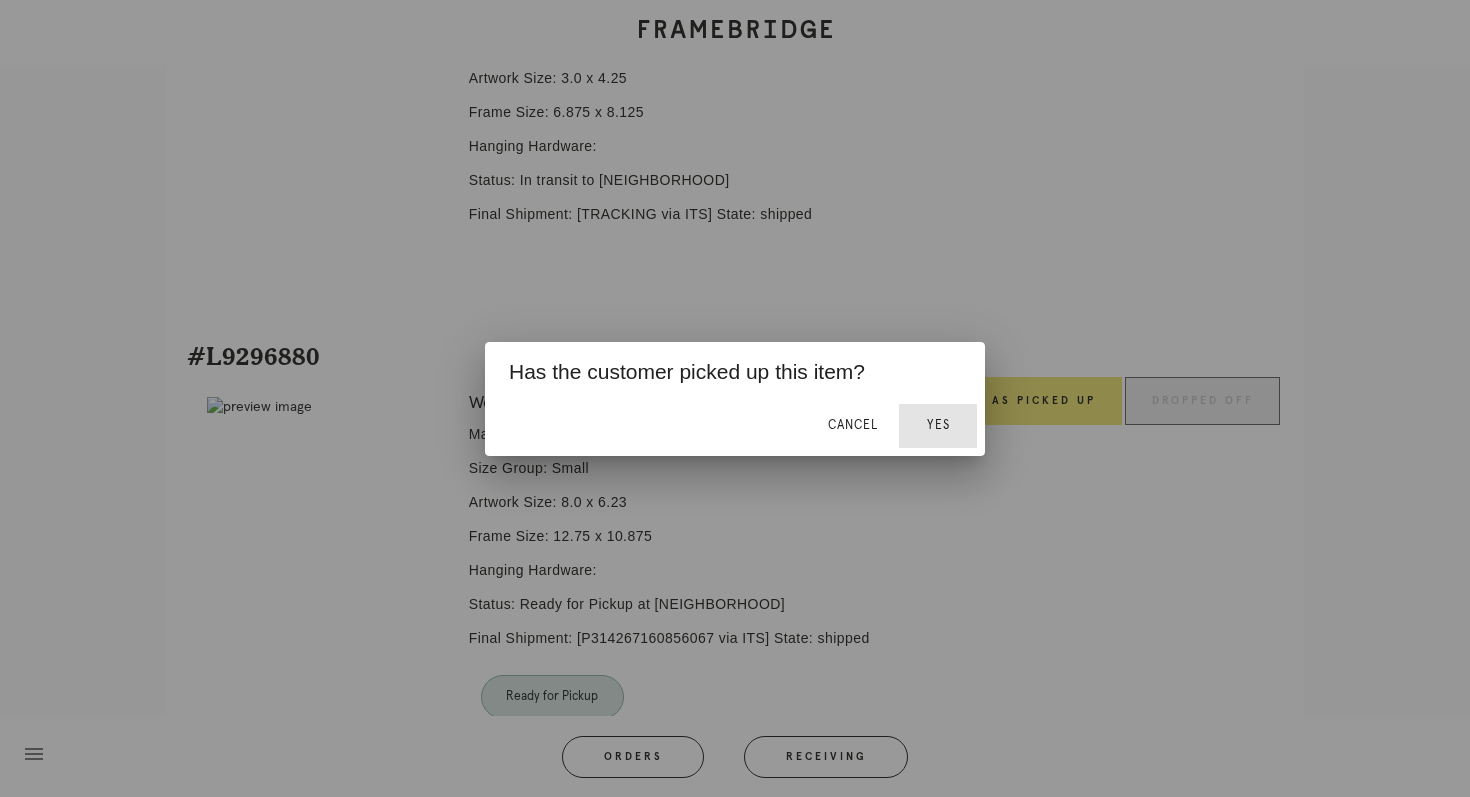 click on "Yes" at bounding box center [938, 425] 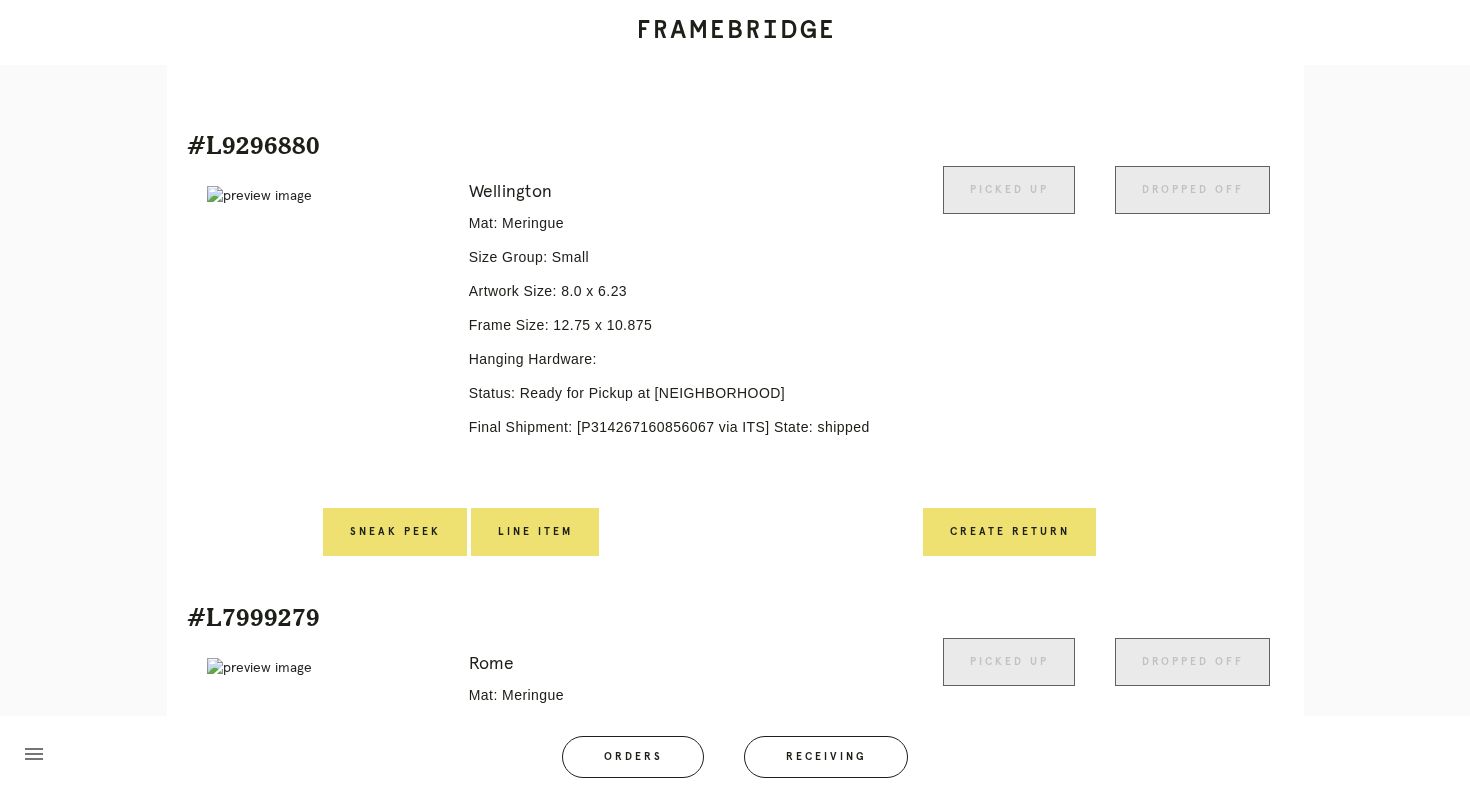 scroll, scrollTop: 2186, scrollLeft: 0, axis: vertical 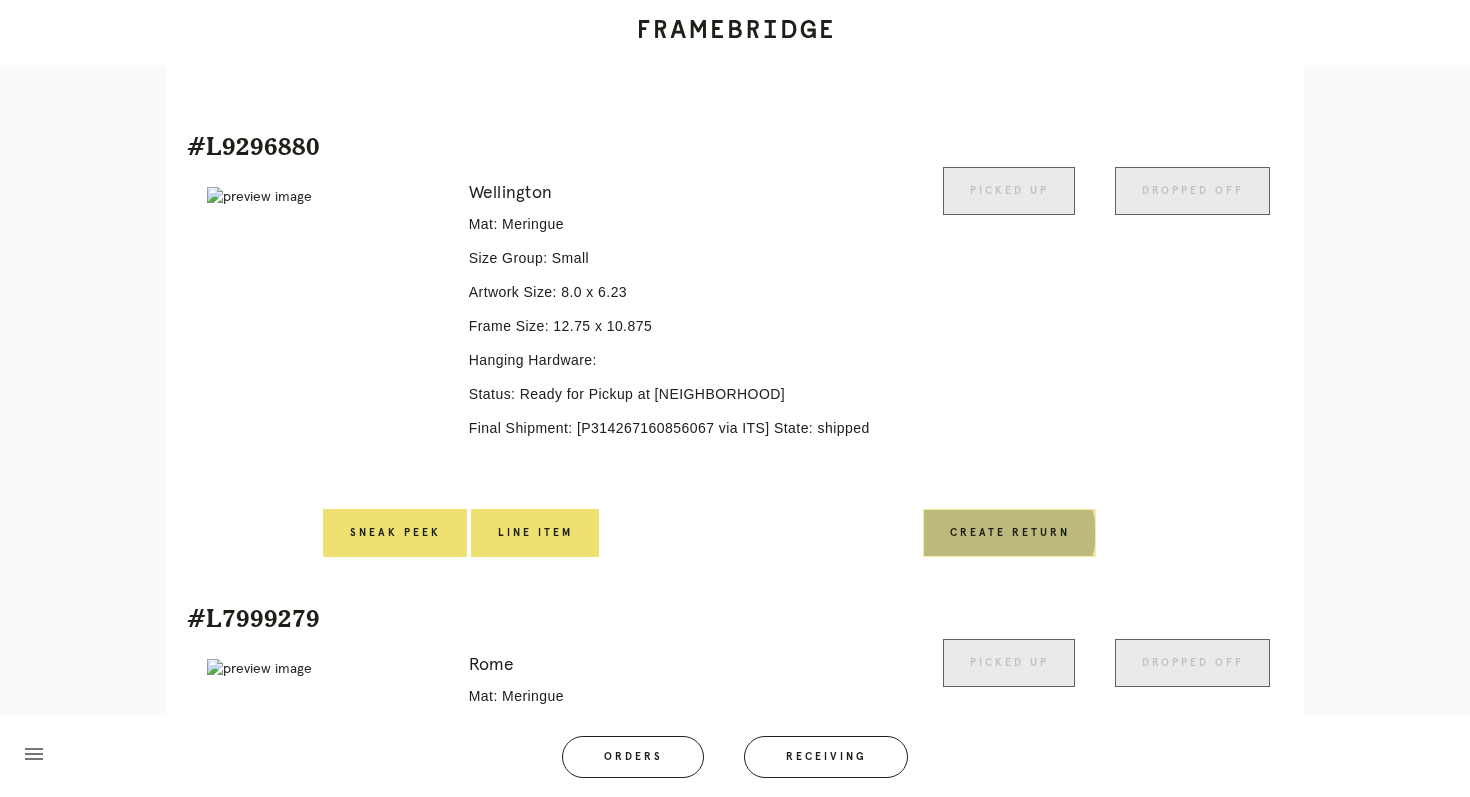 click on "Create Return" at bounding box center (1009, 533) 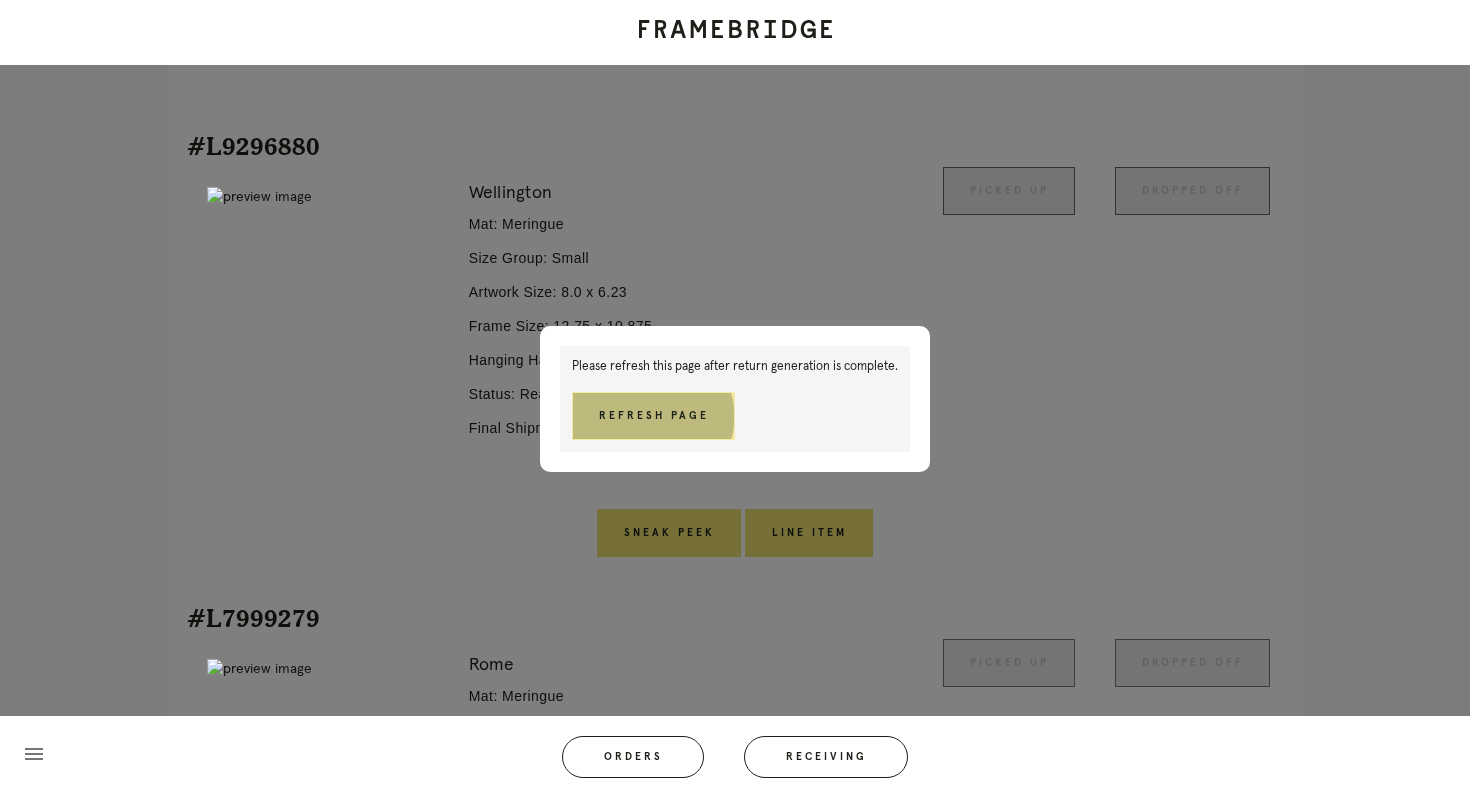 click on "Refresh Page" at bounding box center [653, 416] 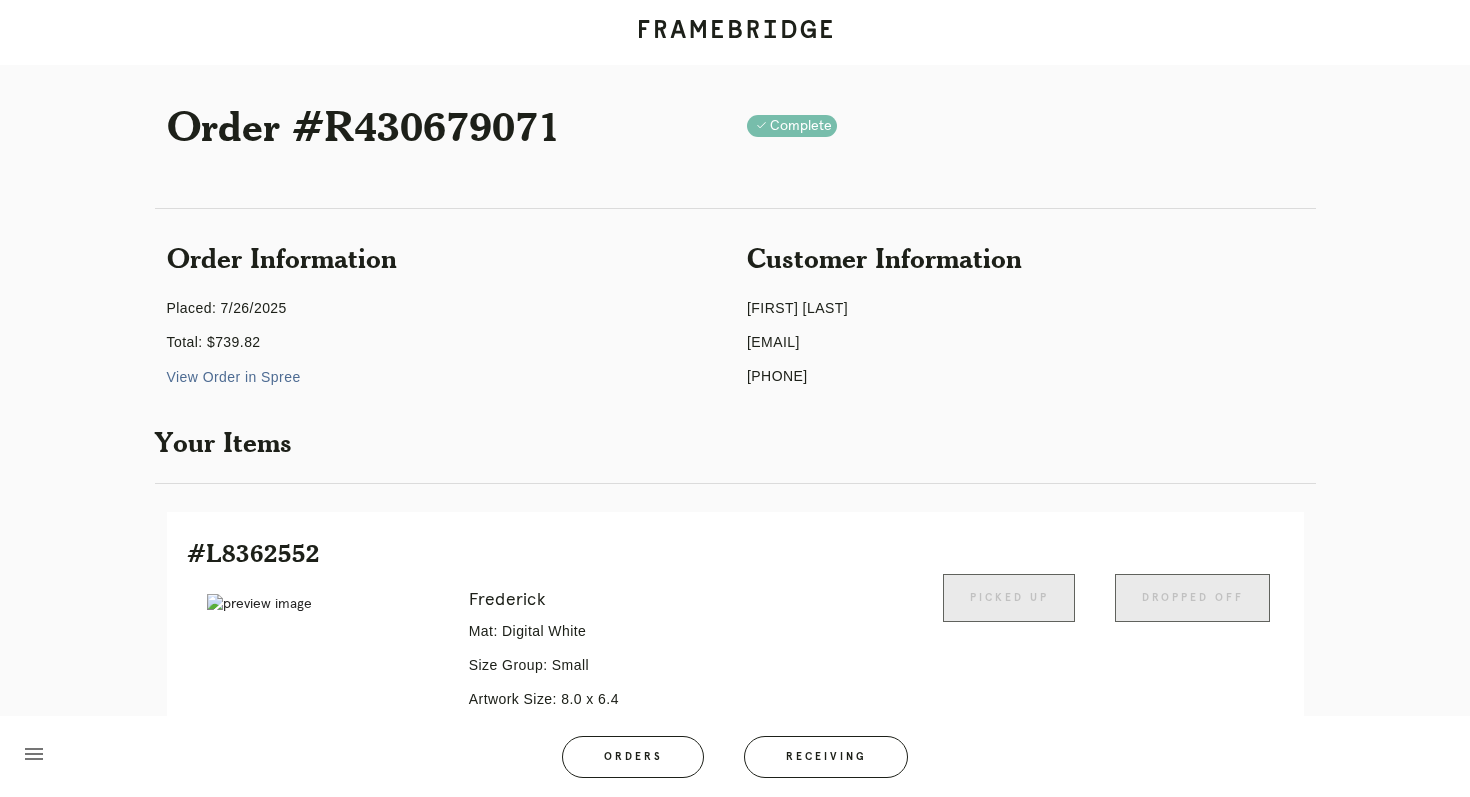 scroll, scrollTop: 0, scrollLeft: 0, axis: both 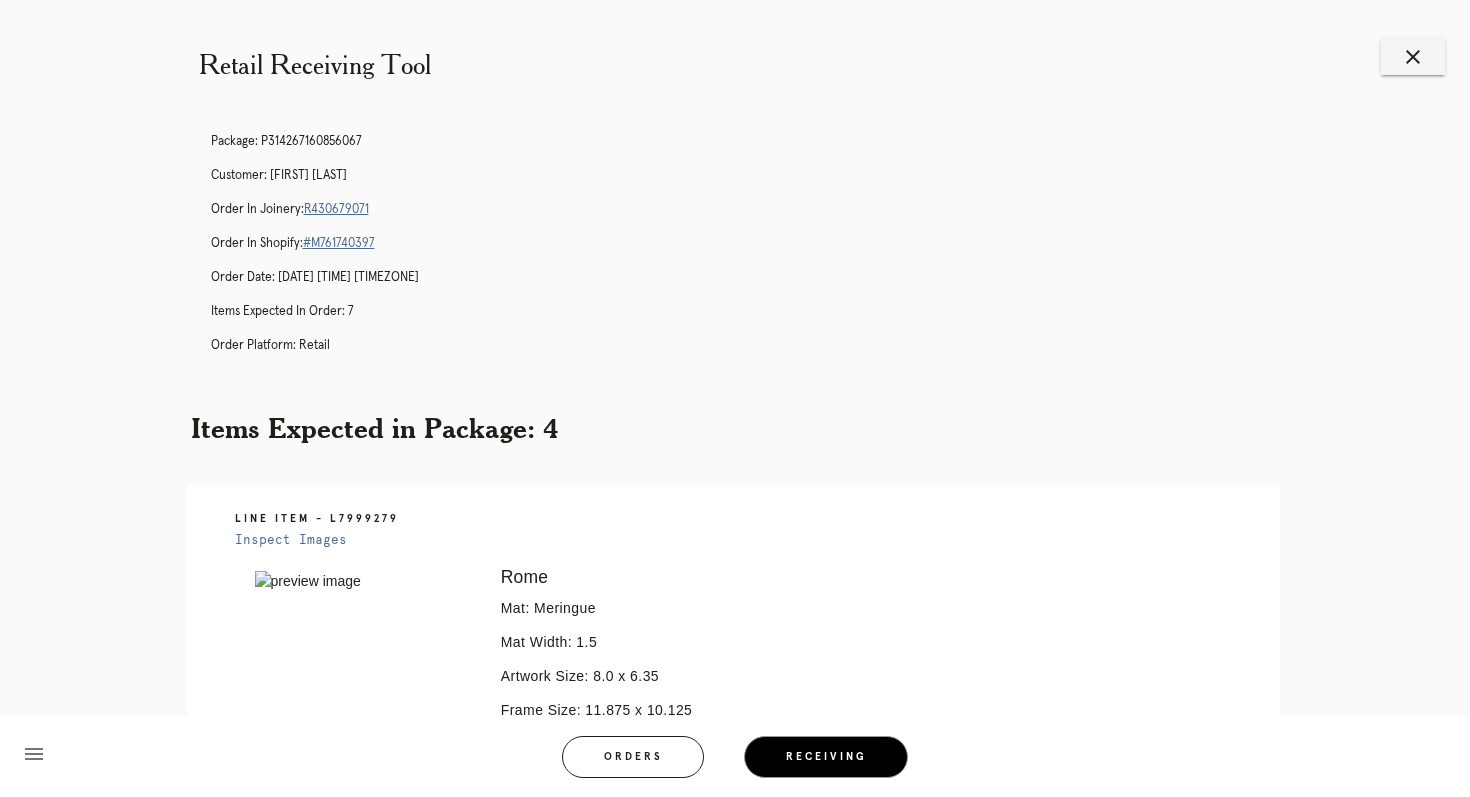 click on "Receiving" at bounding box center (826, 757) 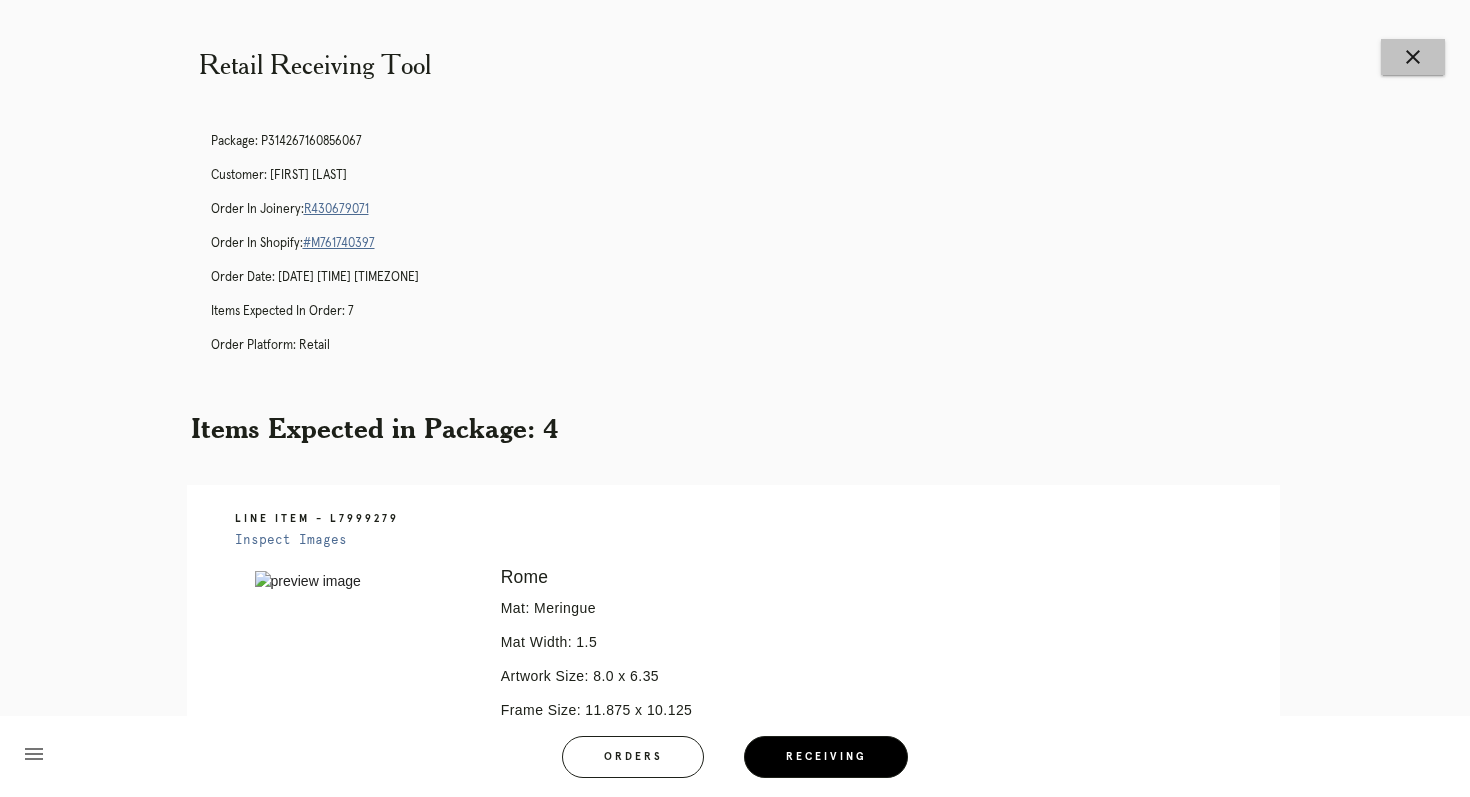 click on "close" at bounding box center [1413, 57] 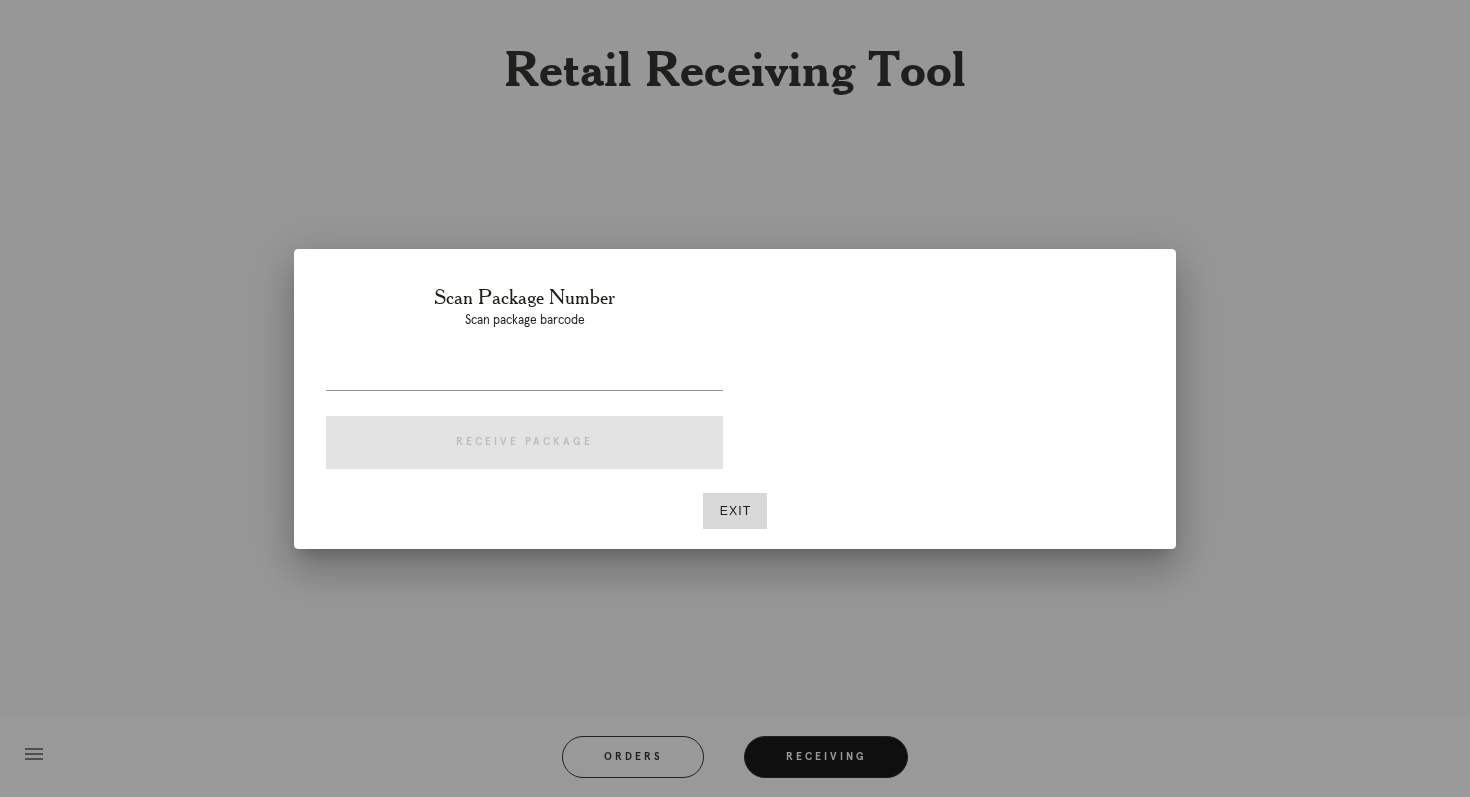 scroll, scrollTop: 0, scrollLeft: 0, axis: both 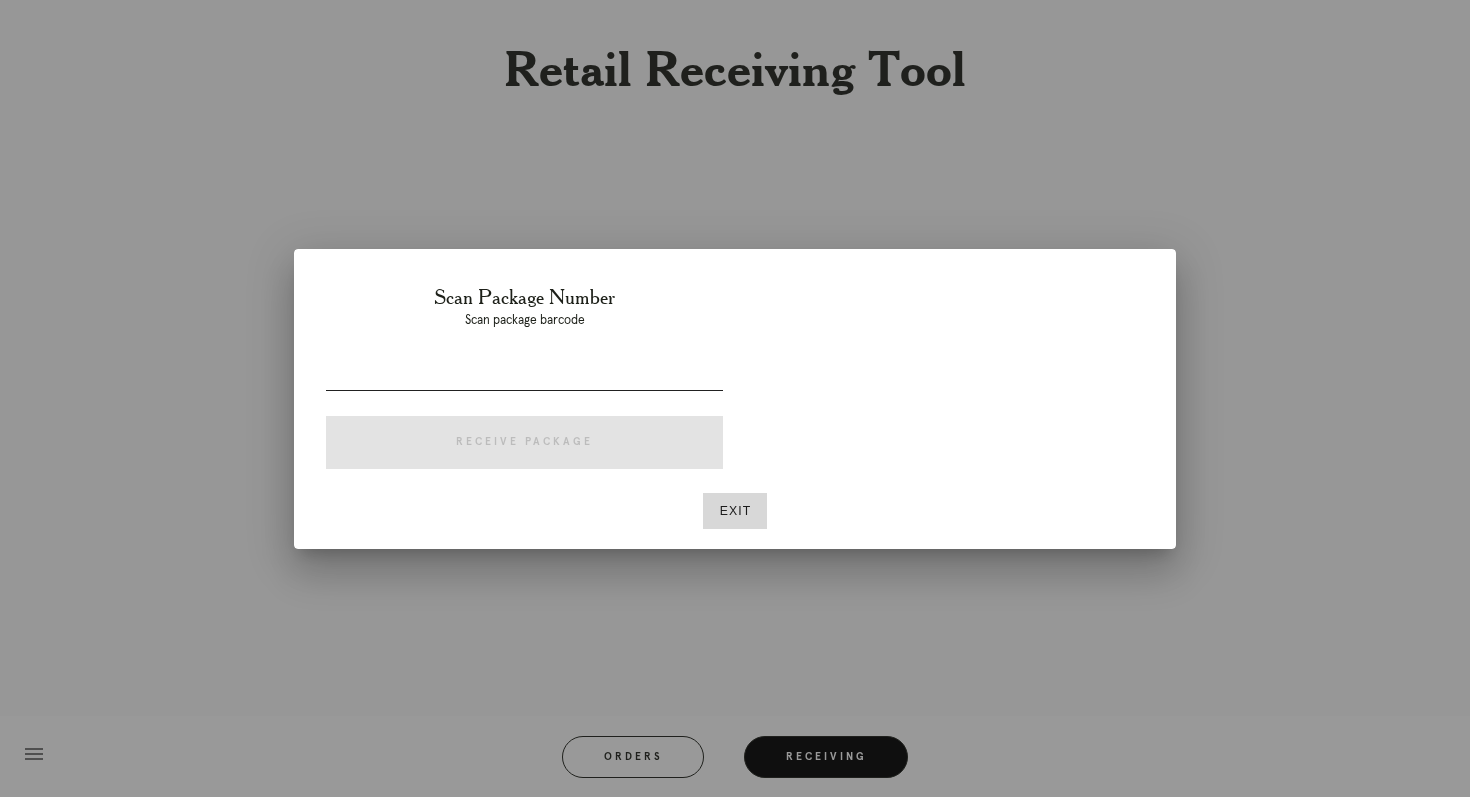 click at bounding box center (524, 374) 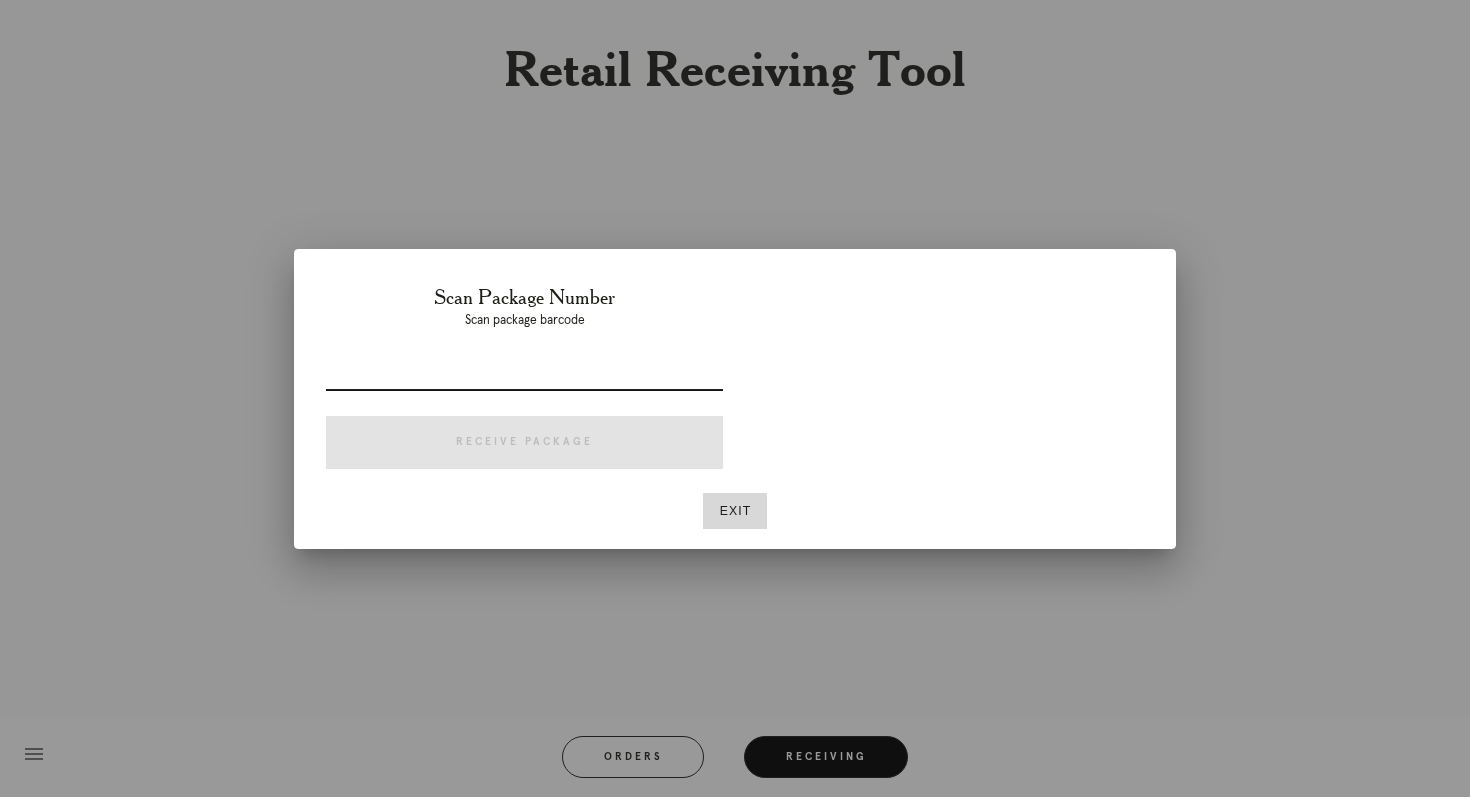 paste on "P546218865277354" 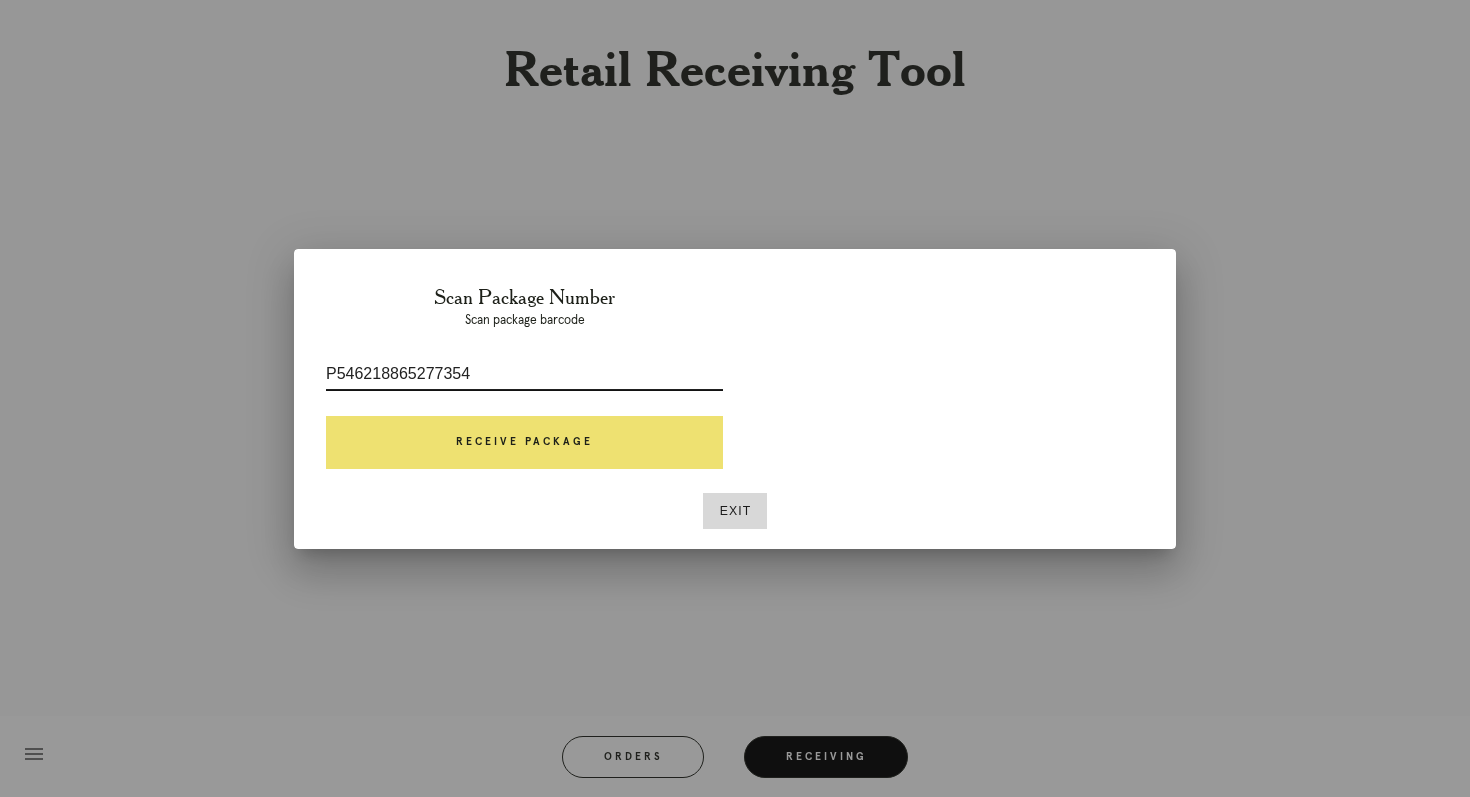 type on "P546218865277354" 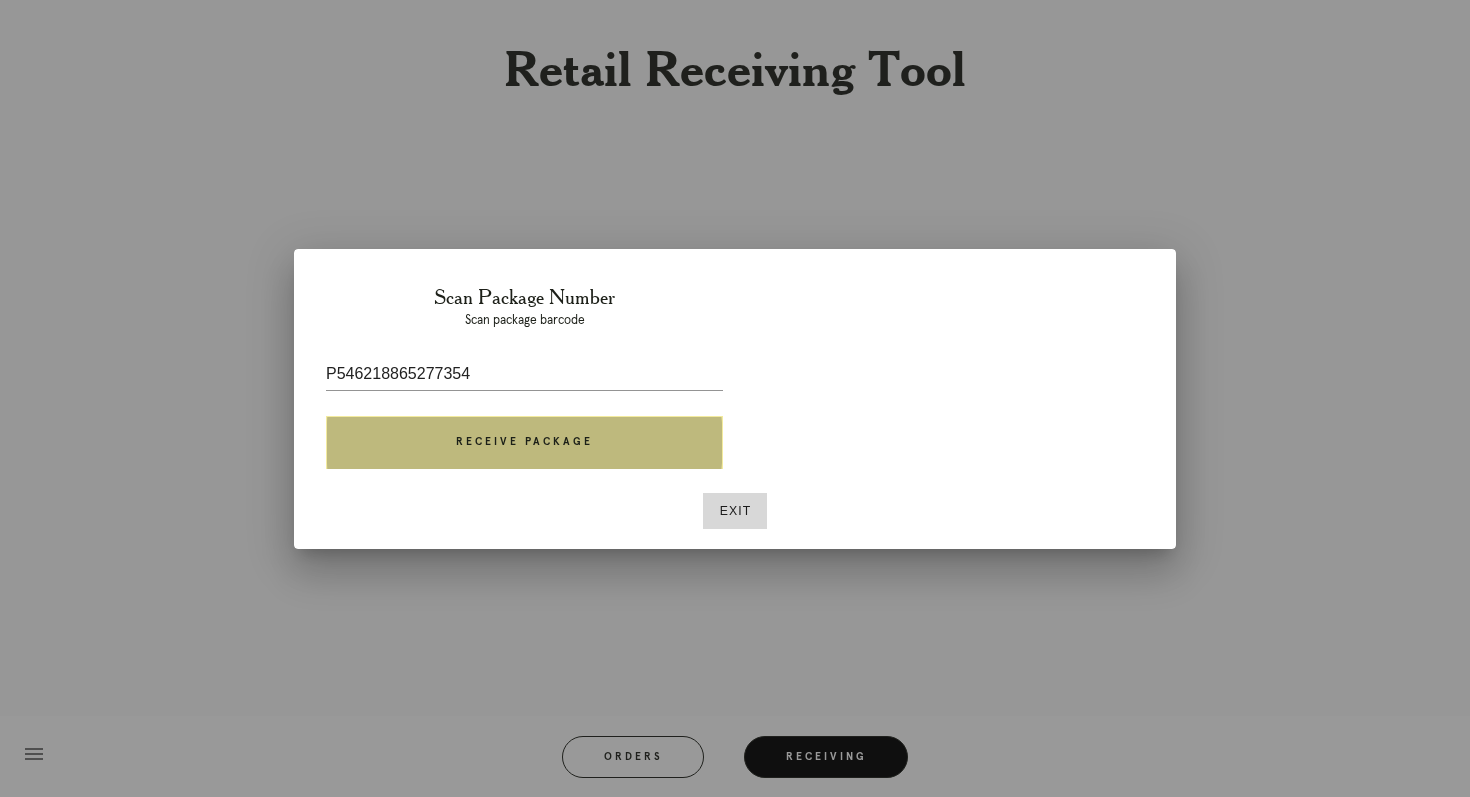 click on "Receive Package" at bounding box center (524, 443) 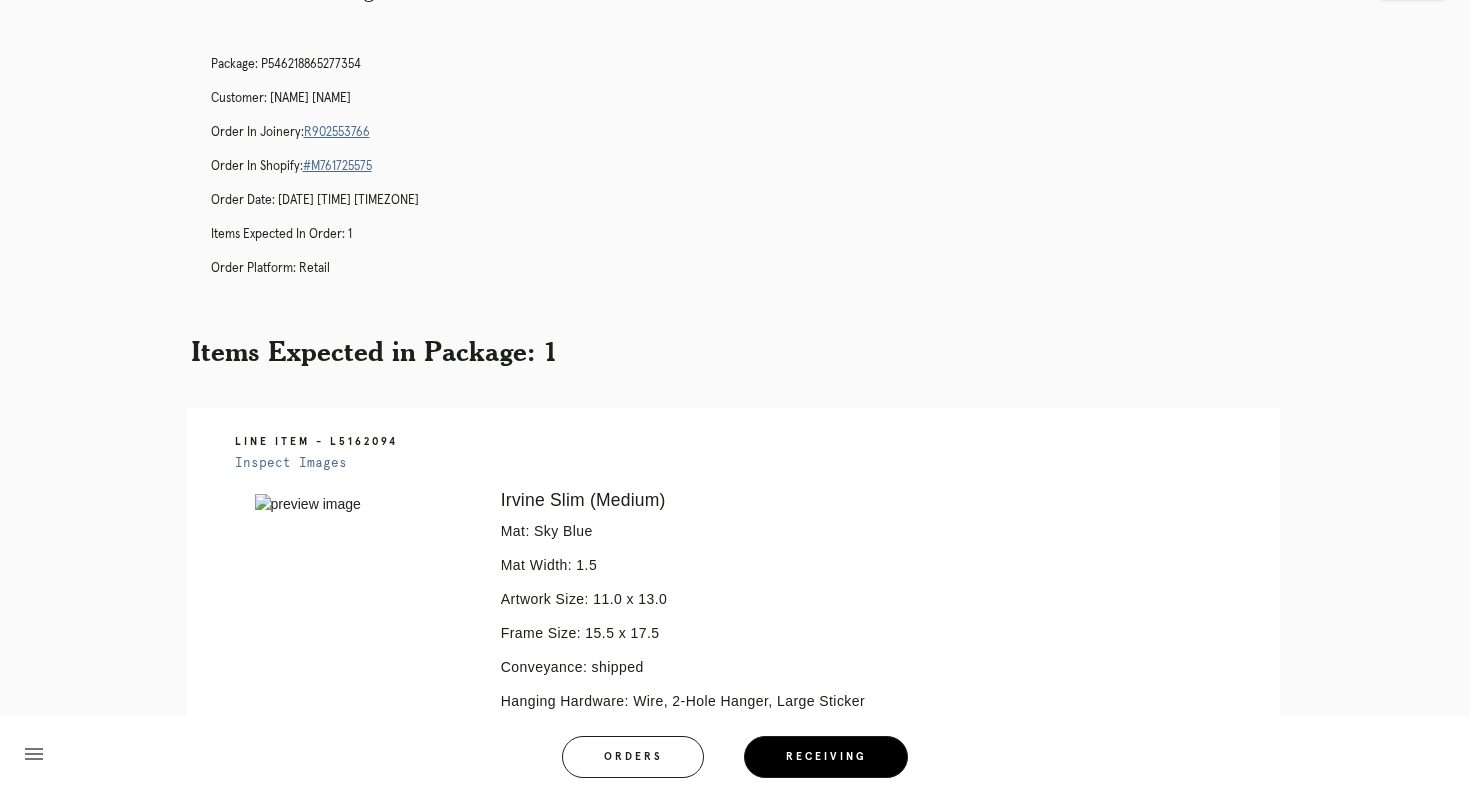 scroll, scrollTop: 0, scrollLeft: 0, axis: both 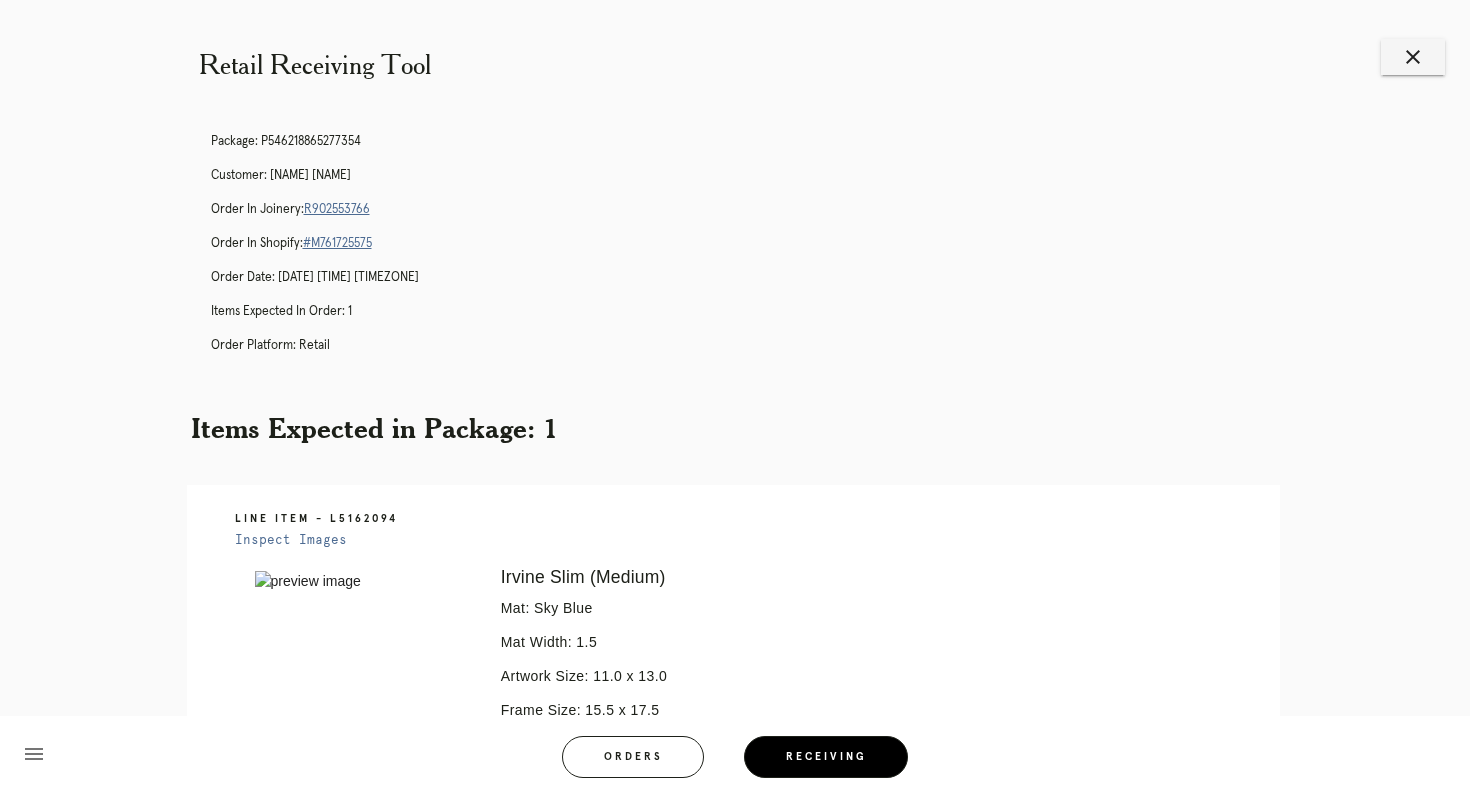 click on "R902553766" at bounding box center [337, 209] 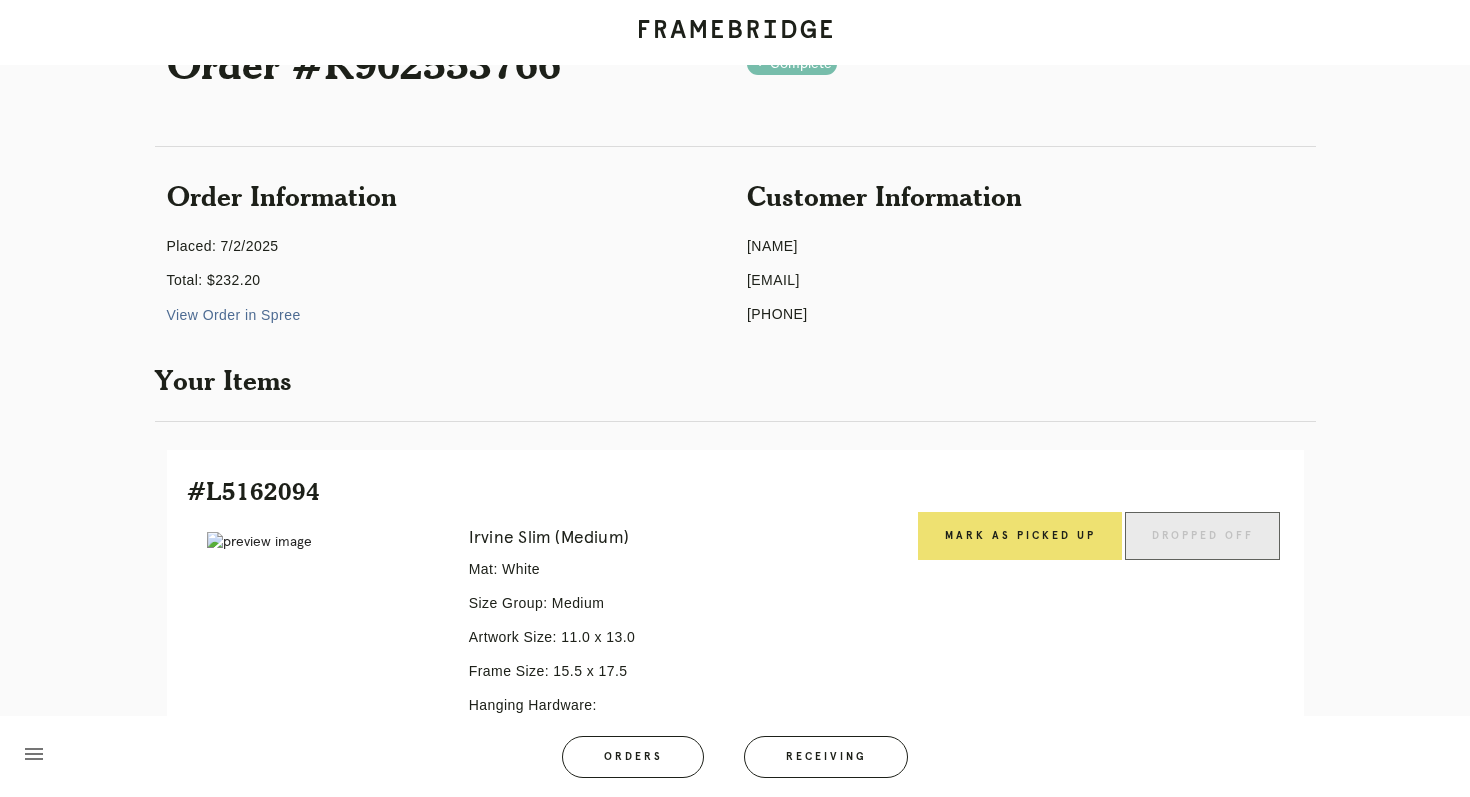 scroll, scrollTop: 82, scrollLeft: 0, axis: vertical 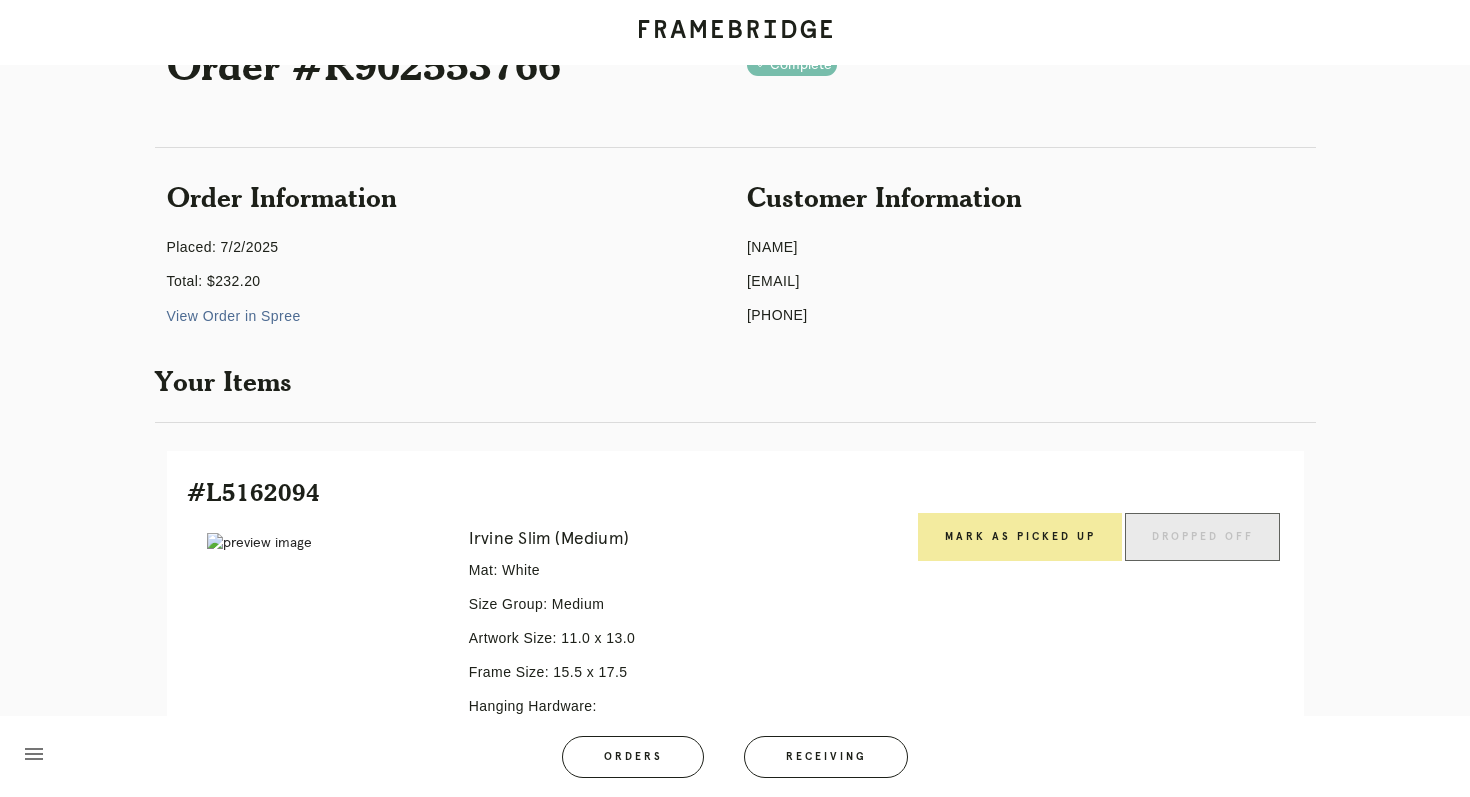 click on "Mark as Picked Up" at bounding box center [1020, 537] 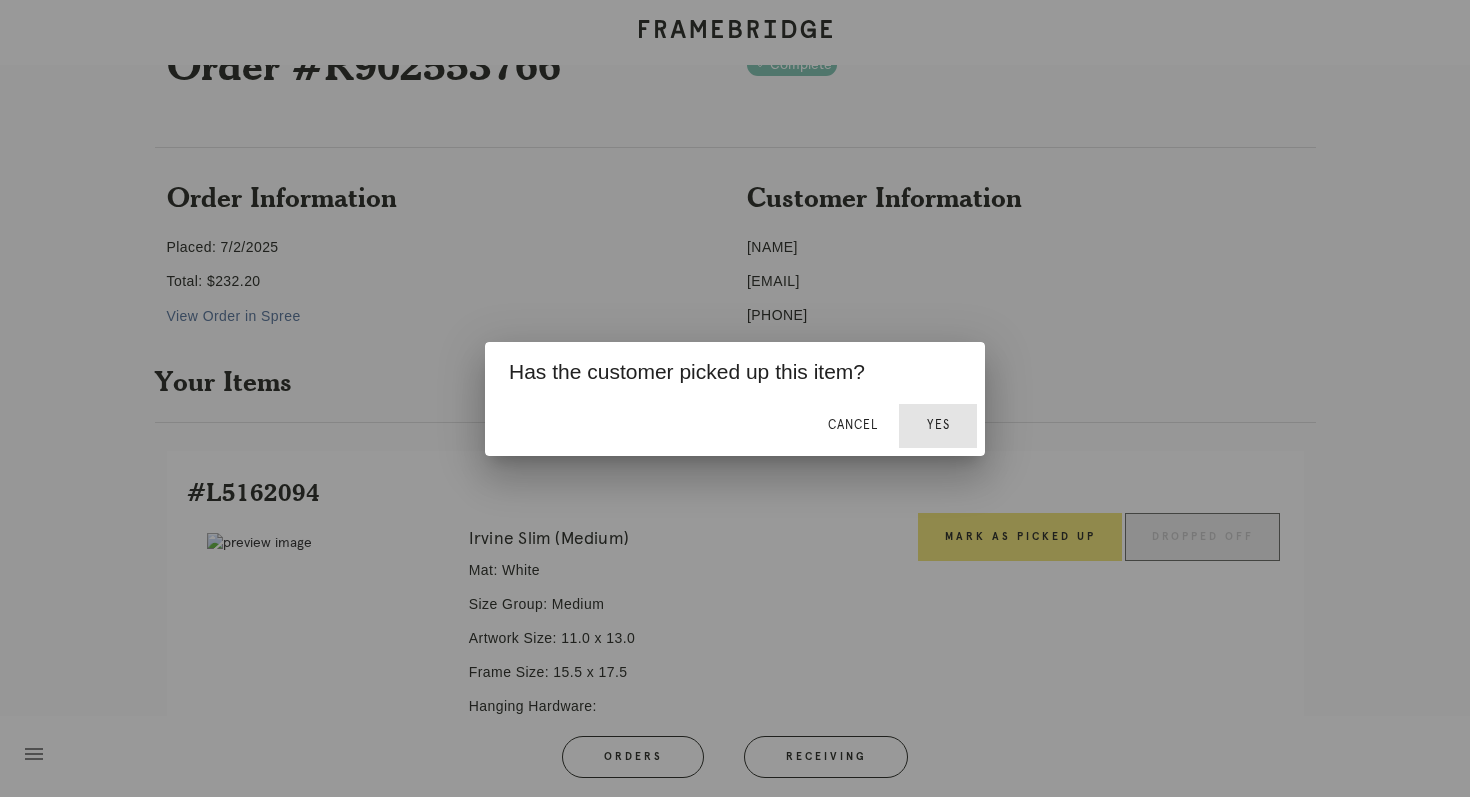 click on "Yes" at bounding box center [938, 426] 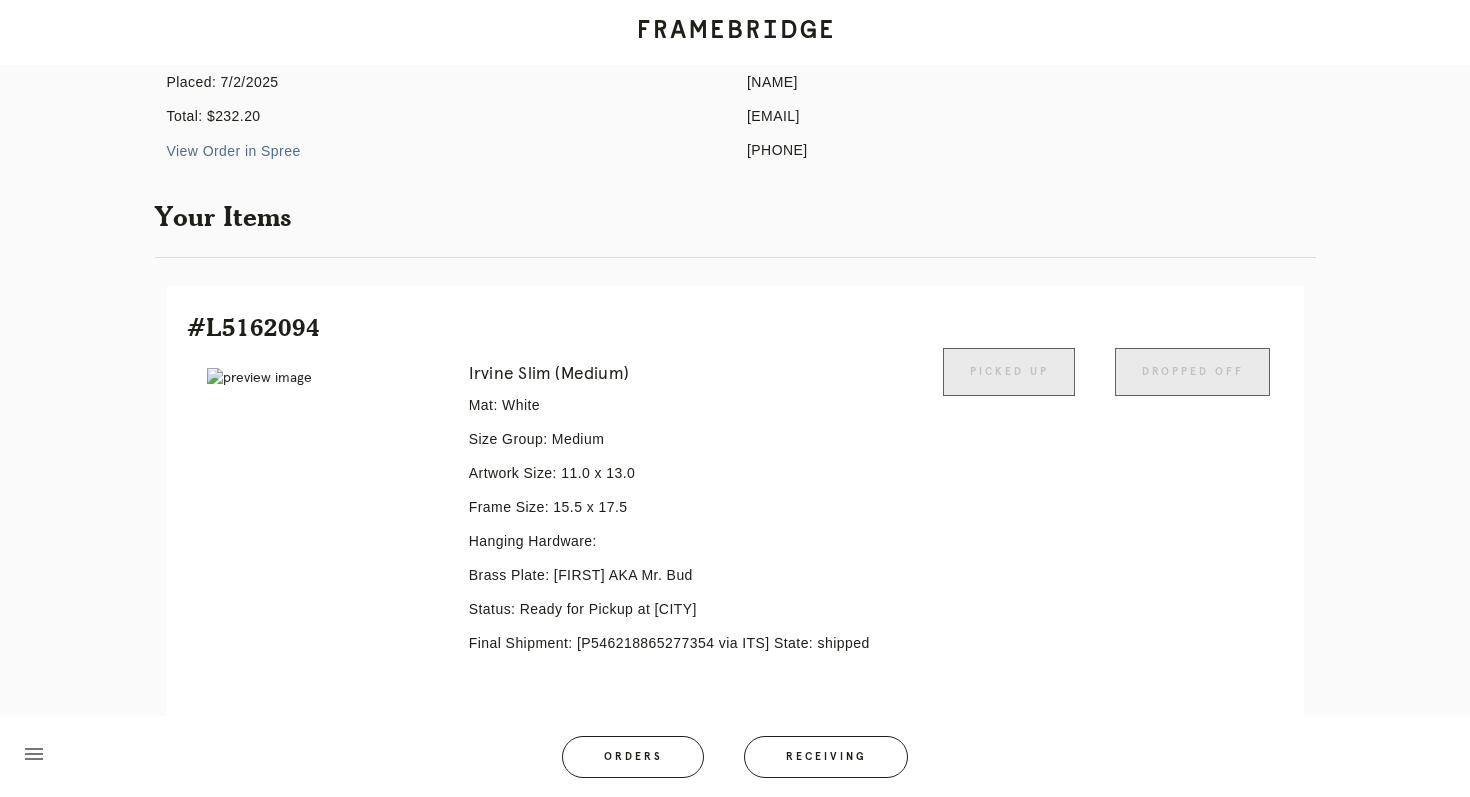 scroll, scrollTop: 366, scrollLeft: 0, axis: vertical 